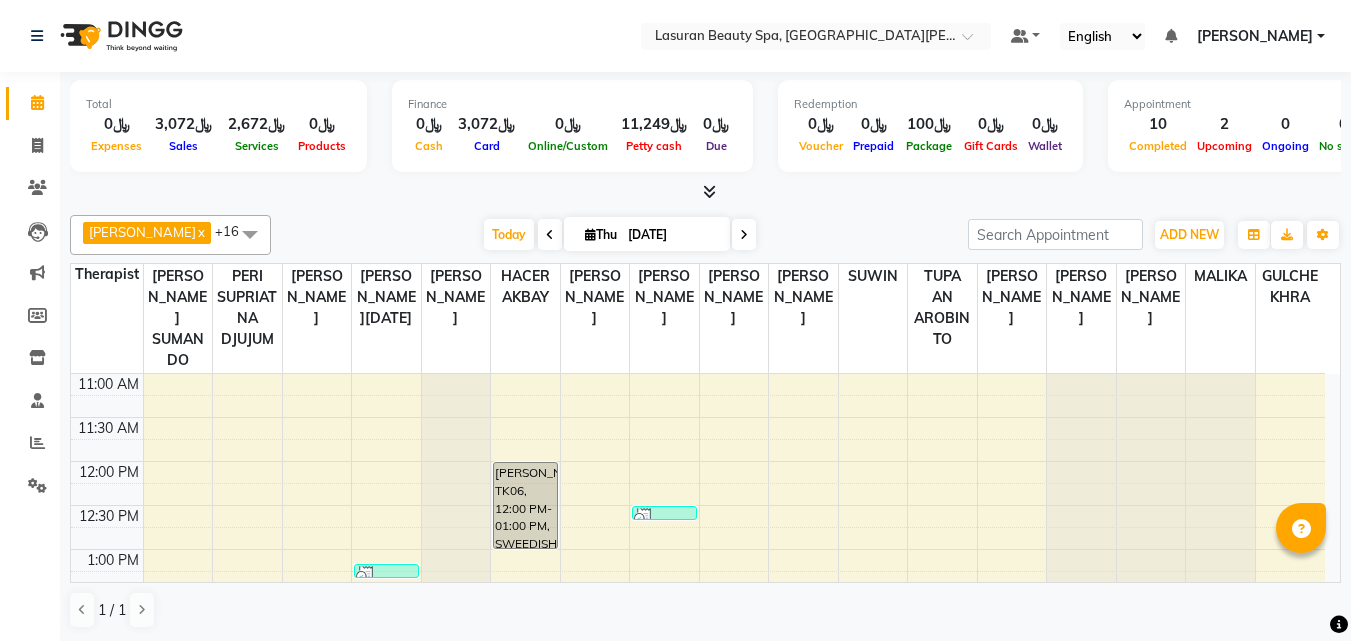 scroll, scrollTop: 0, scrollLeft: 0, axis: both 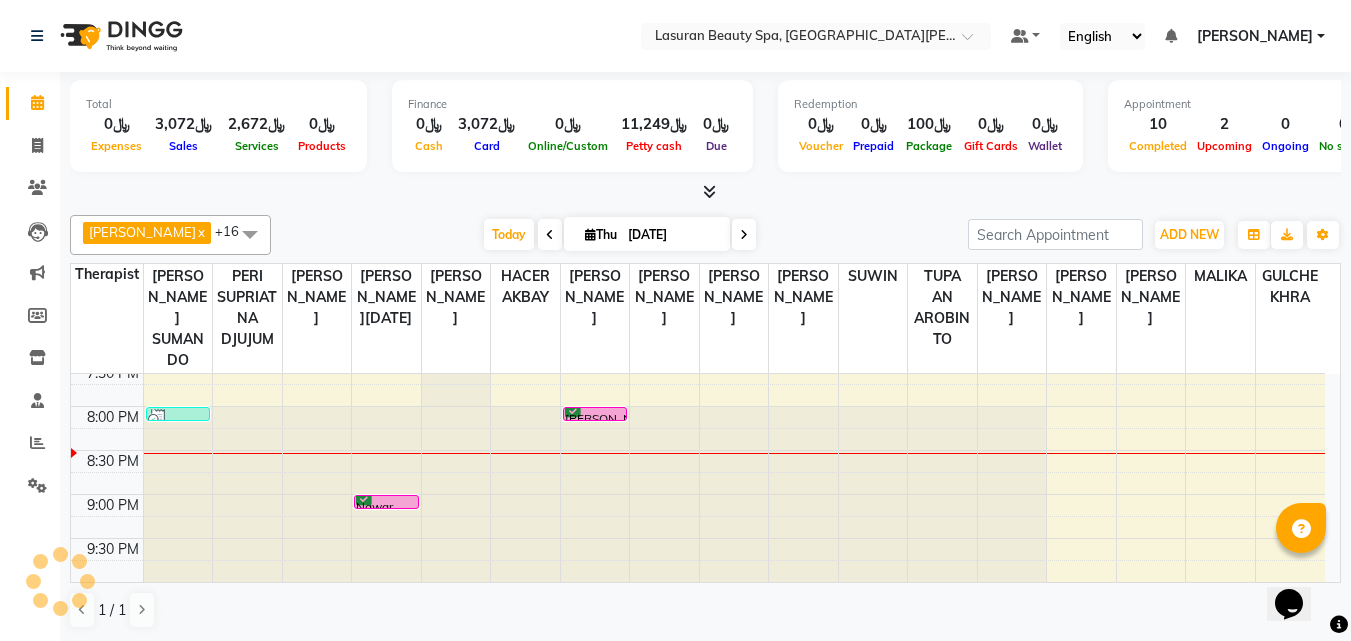 click at bounding box center [456, -385] 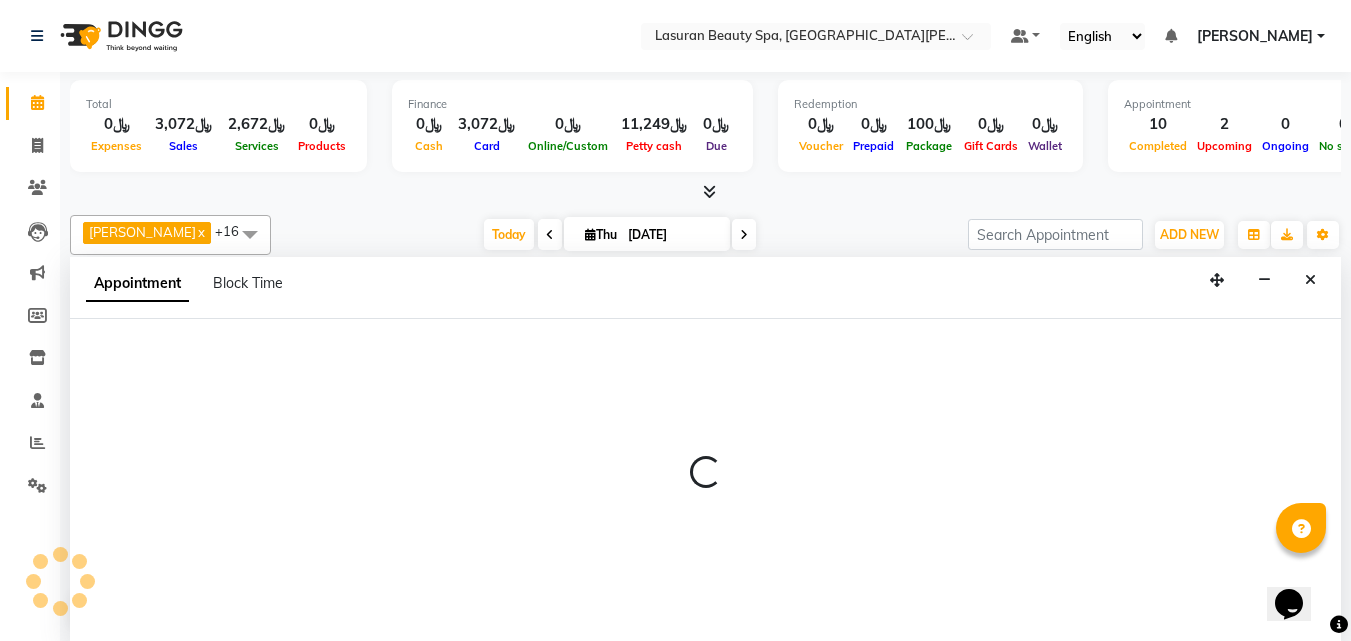 select on "54629" 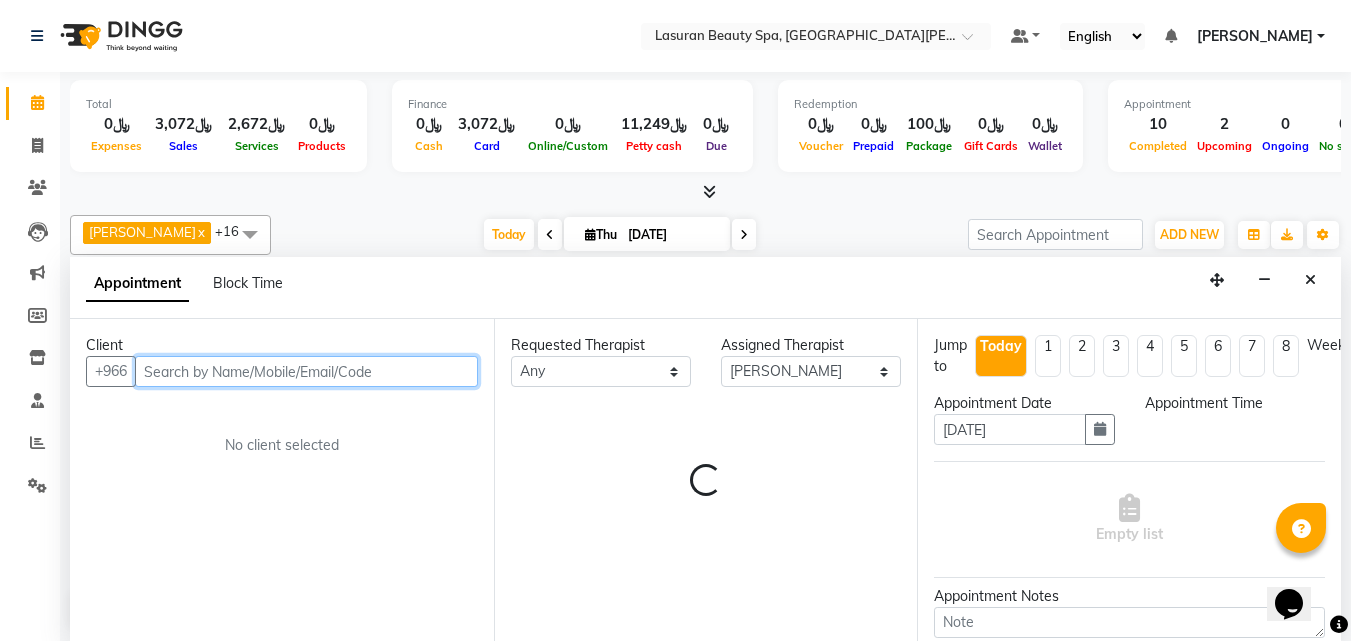 select on "1230" 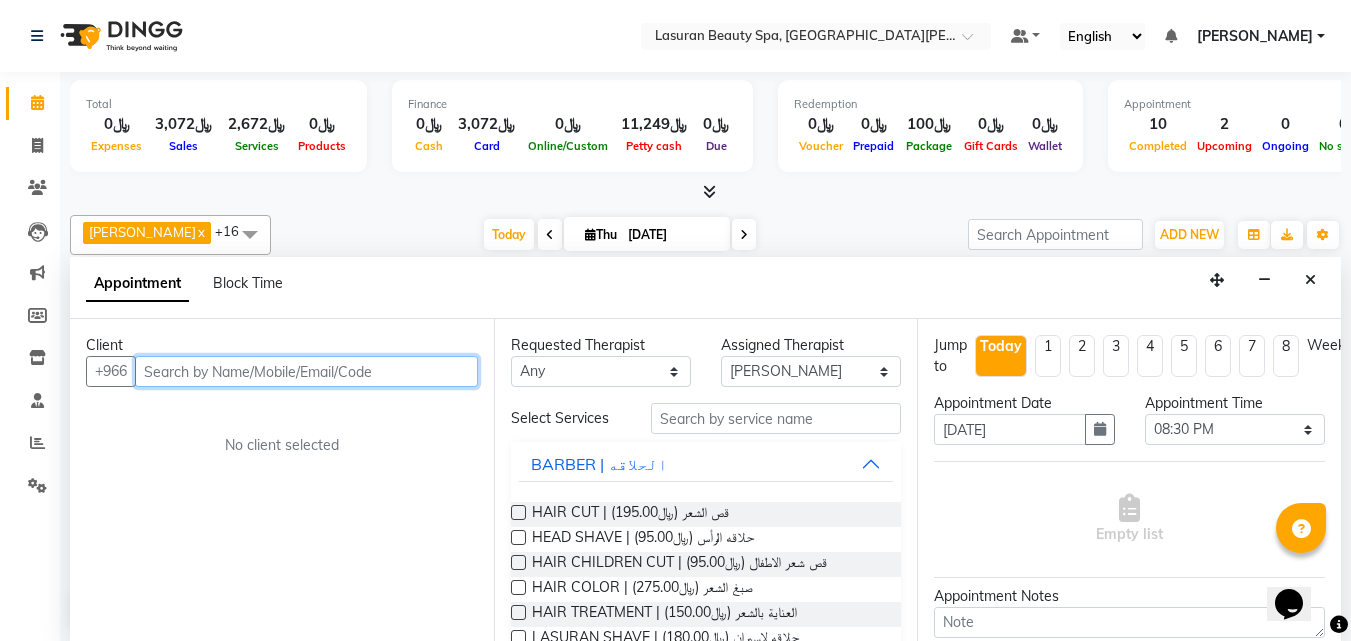scroll, scrollTop: 1, scrollLeft: 0, axis: vertical 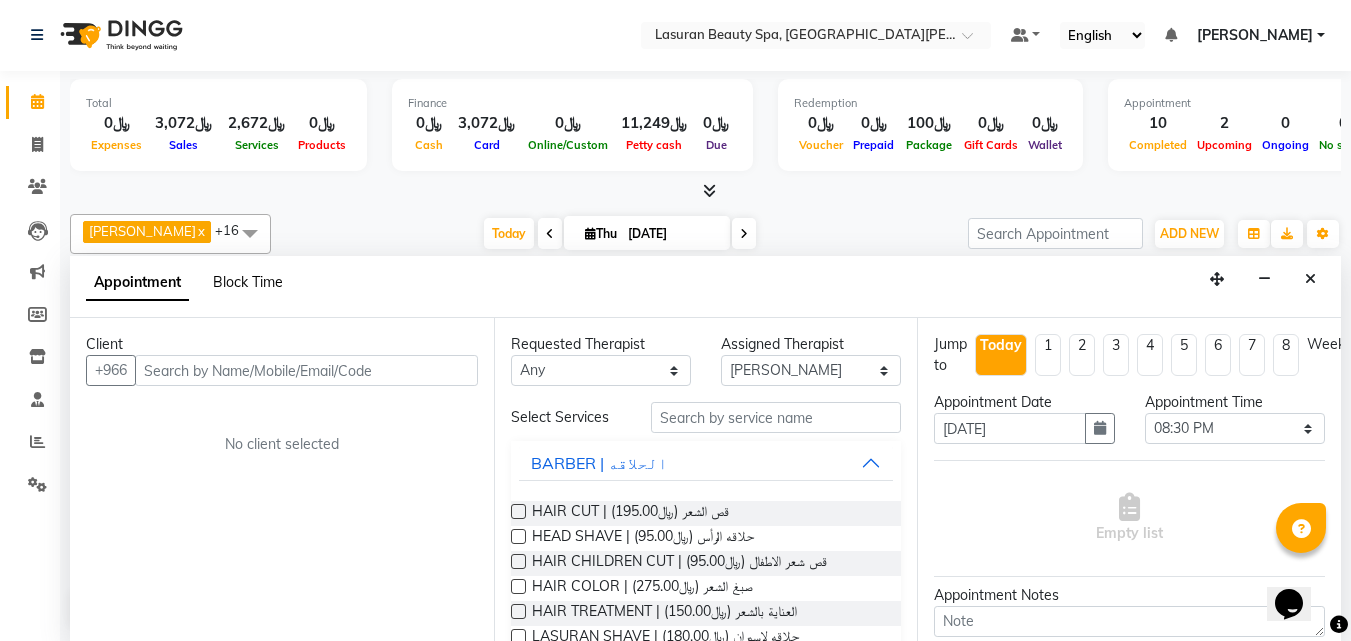 click on "Block Time" at bounding box center (248, 282) 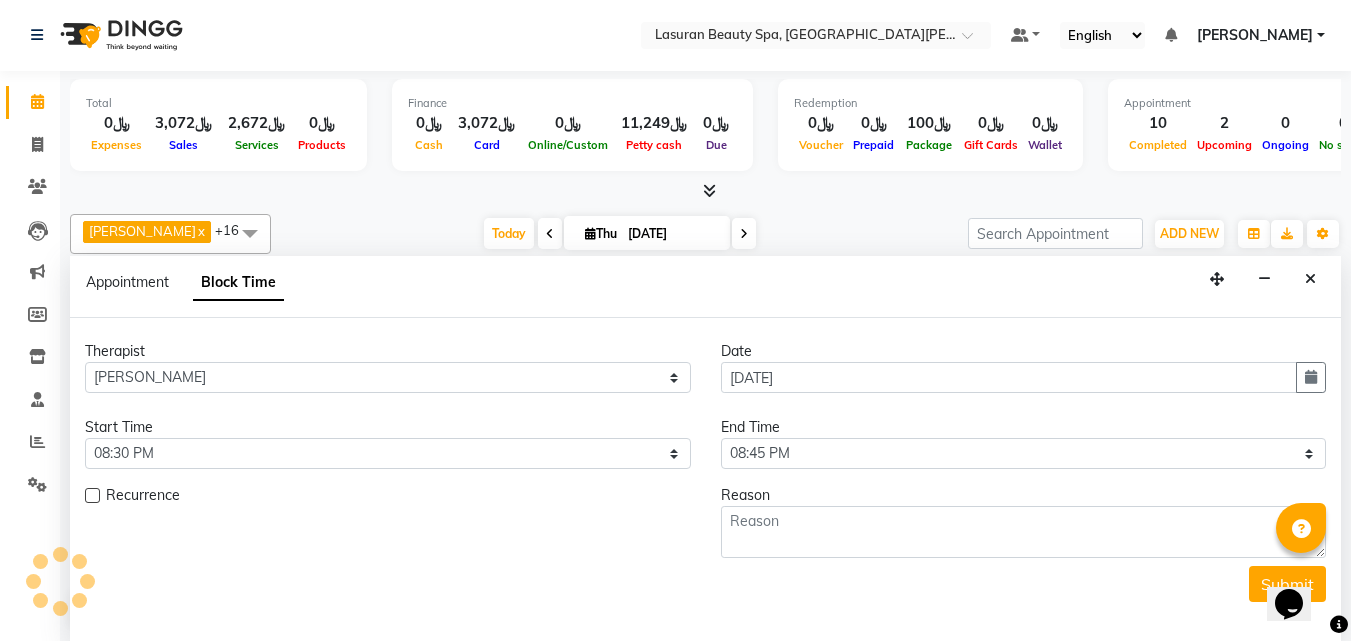 scroll, scrollTop: 759, scrollLeft: 0, axis: vertical 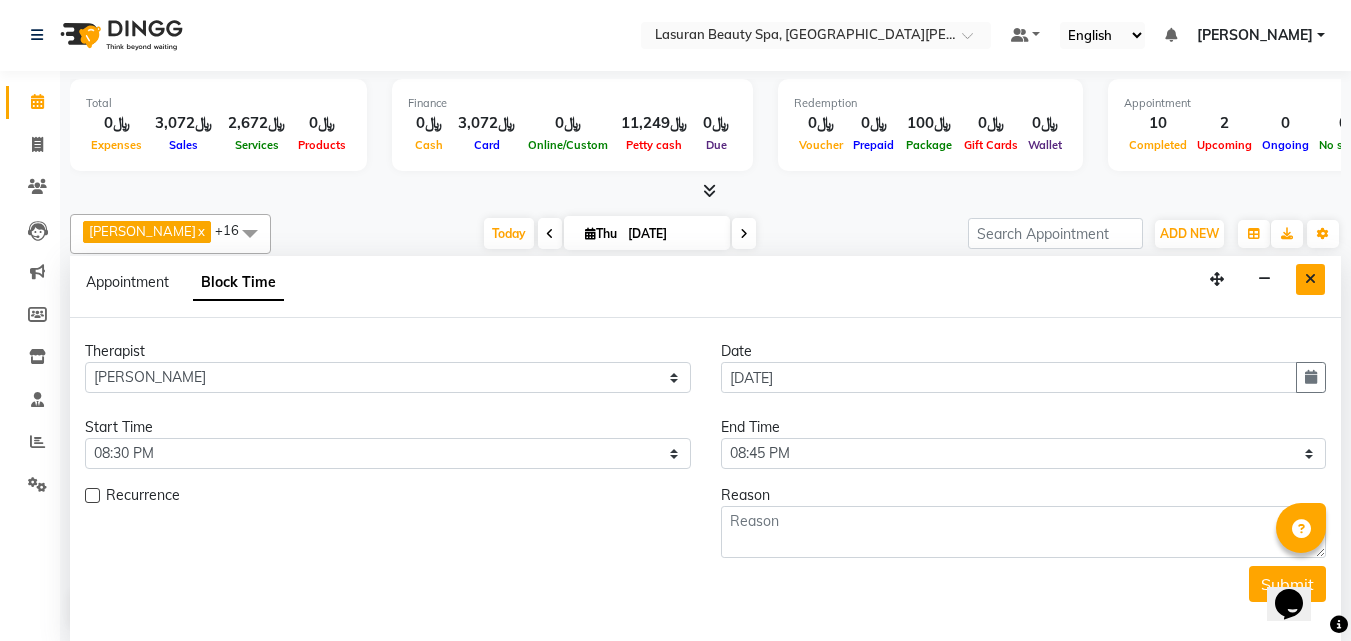 click at bounding box center (1310, 279) 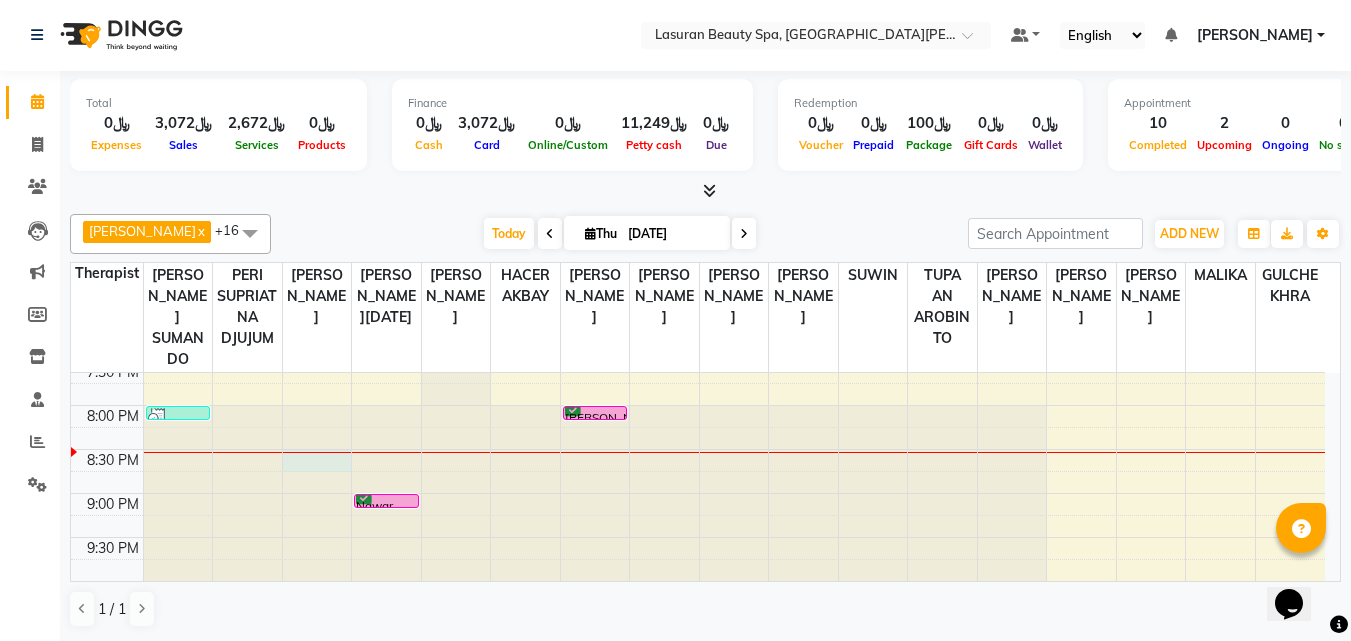 click at bounding box center (317, -386) 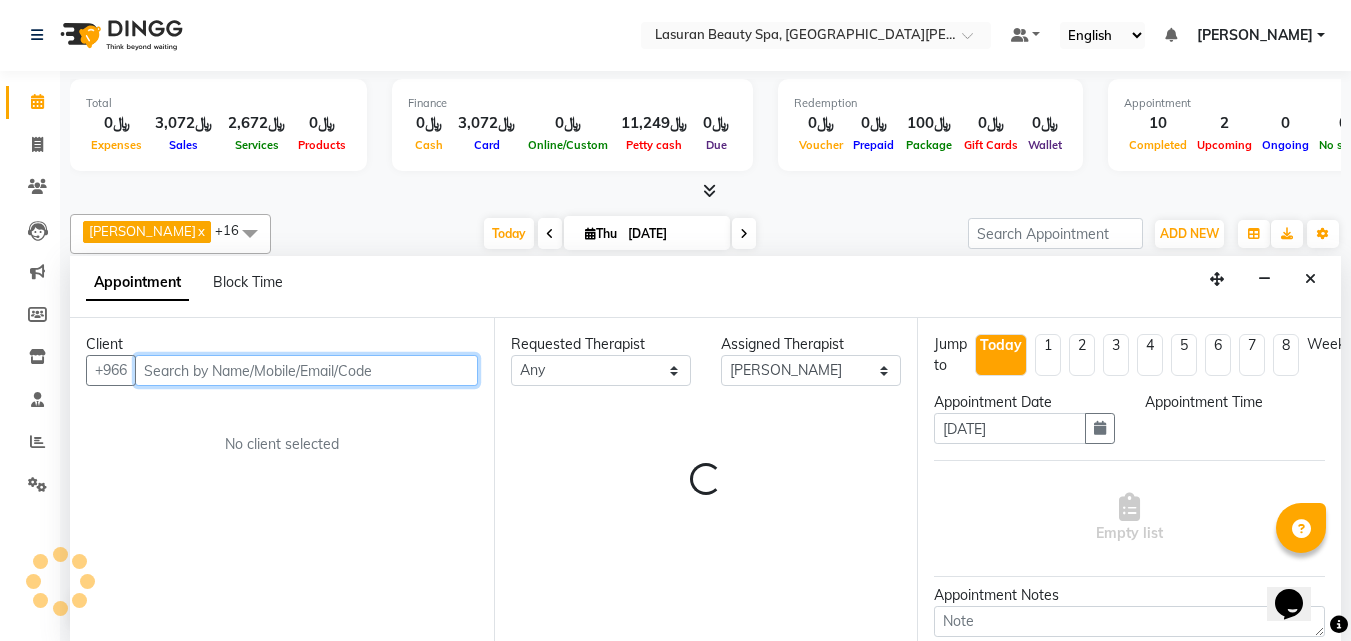 select on "1230" 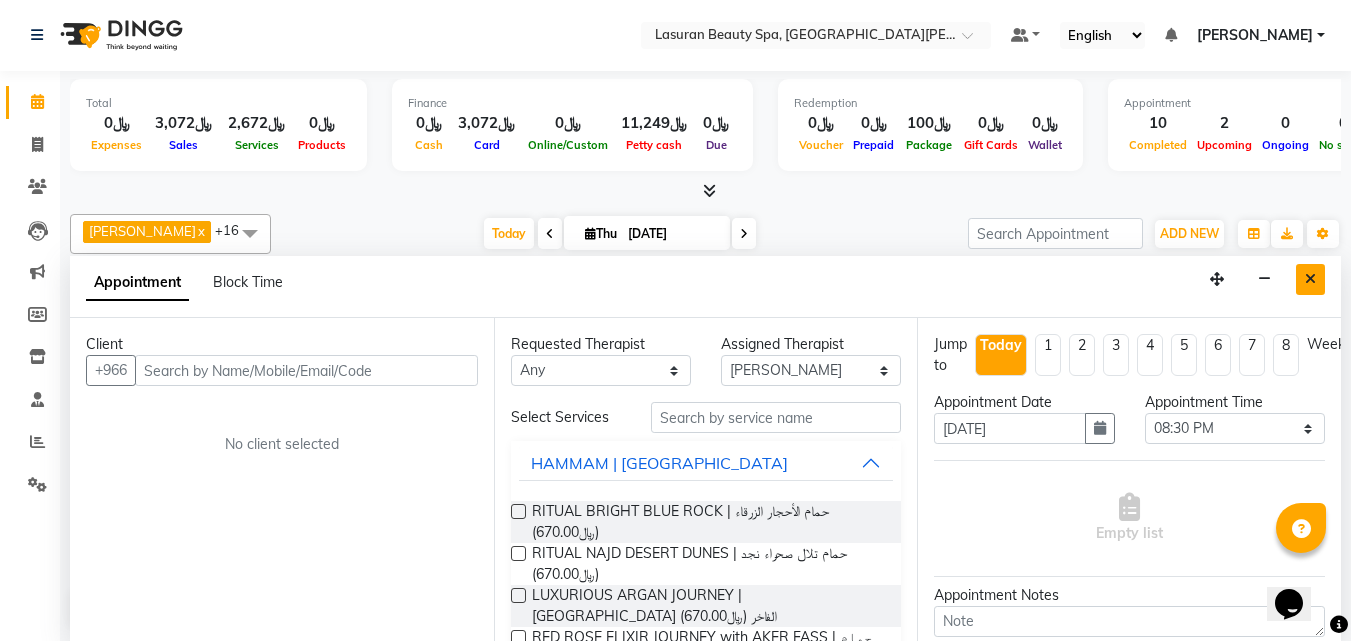click at bounding box center [1310, 279] 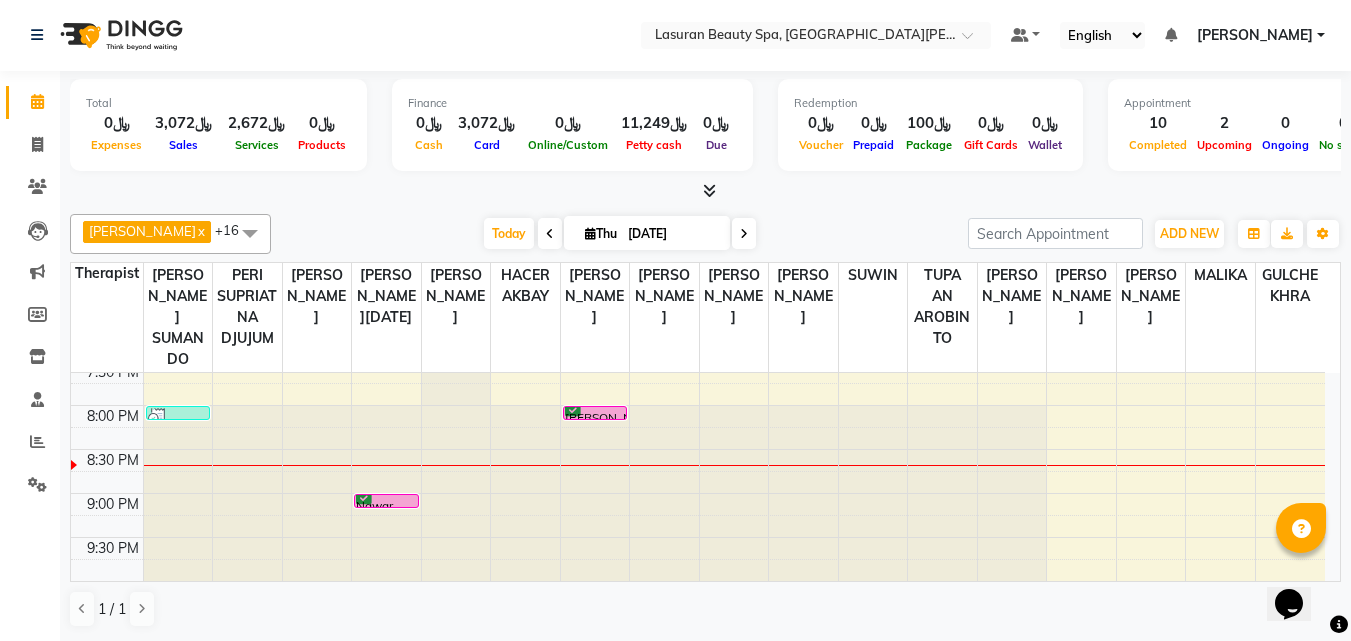 click on "[PERSON_NAME], TK01, 08:00 PM-08:01 PM, CLASSIC COMBO M&P | كومبو كلاسيك (باديكير+مانكير)" at bounding box center (595, 413) 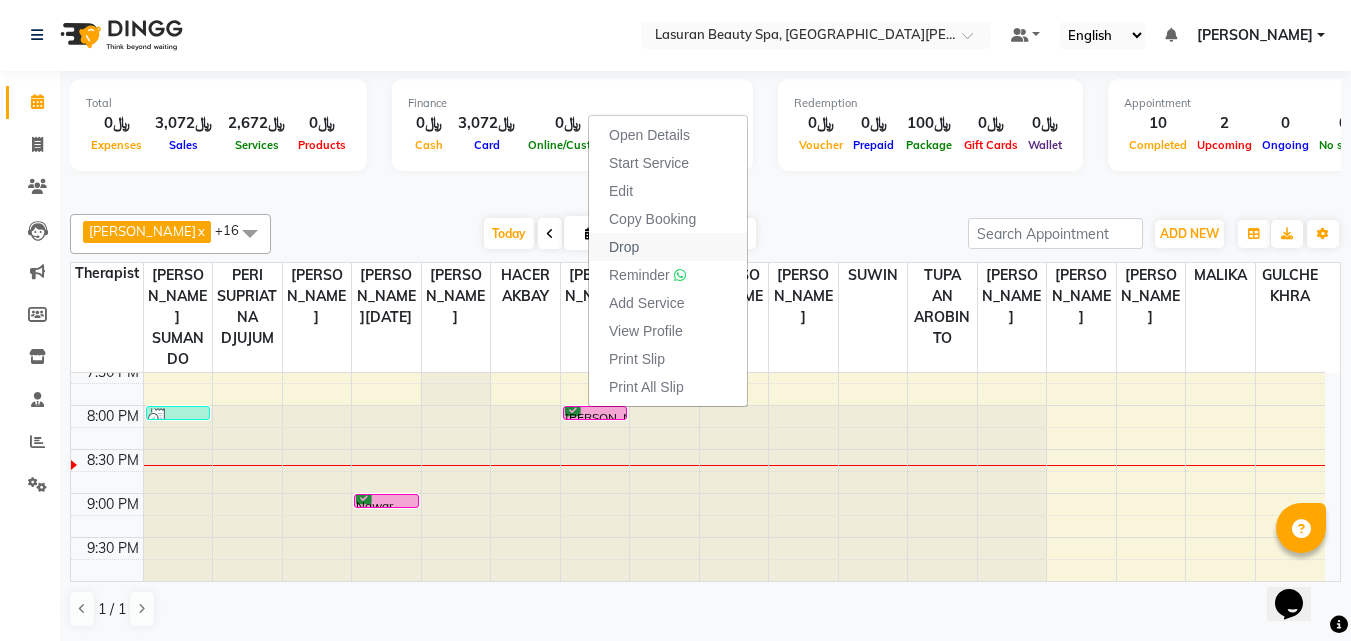 click on "Drop" at bounding box center (668, 247) 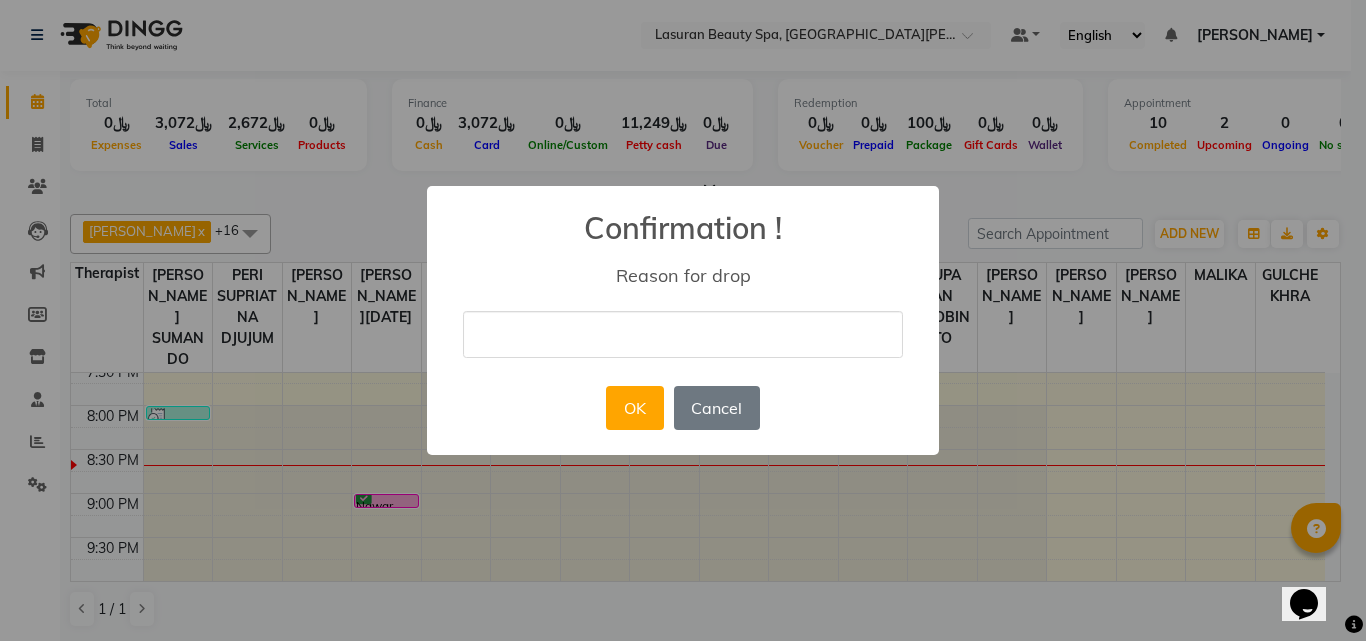 drag, startPoint x: 669, startPoint y: 327, endPoint x: 668, endPoint y: 337, distance: 10.049875 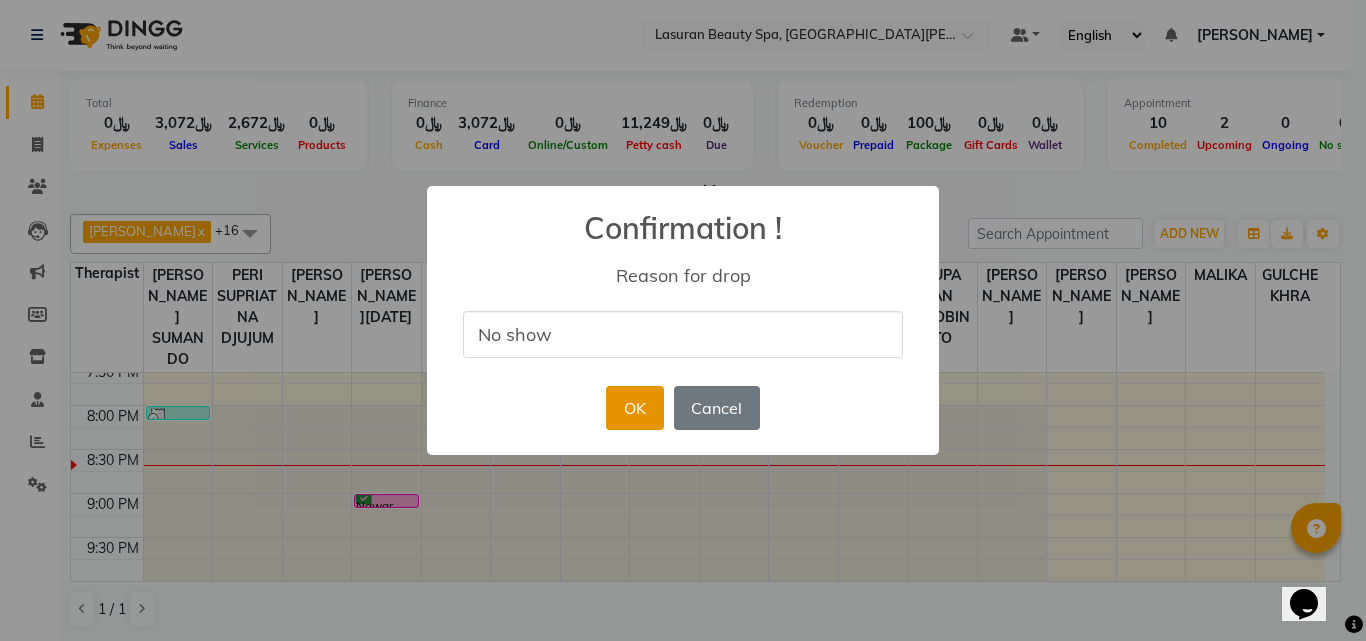 click on "OK" at bounding box center [634, 408] 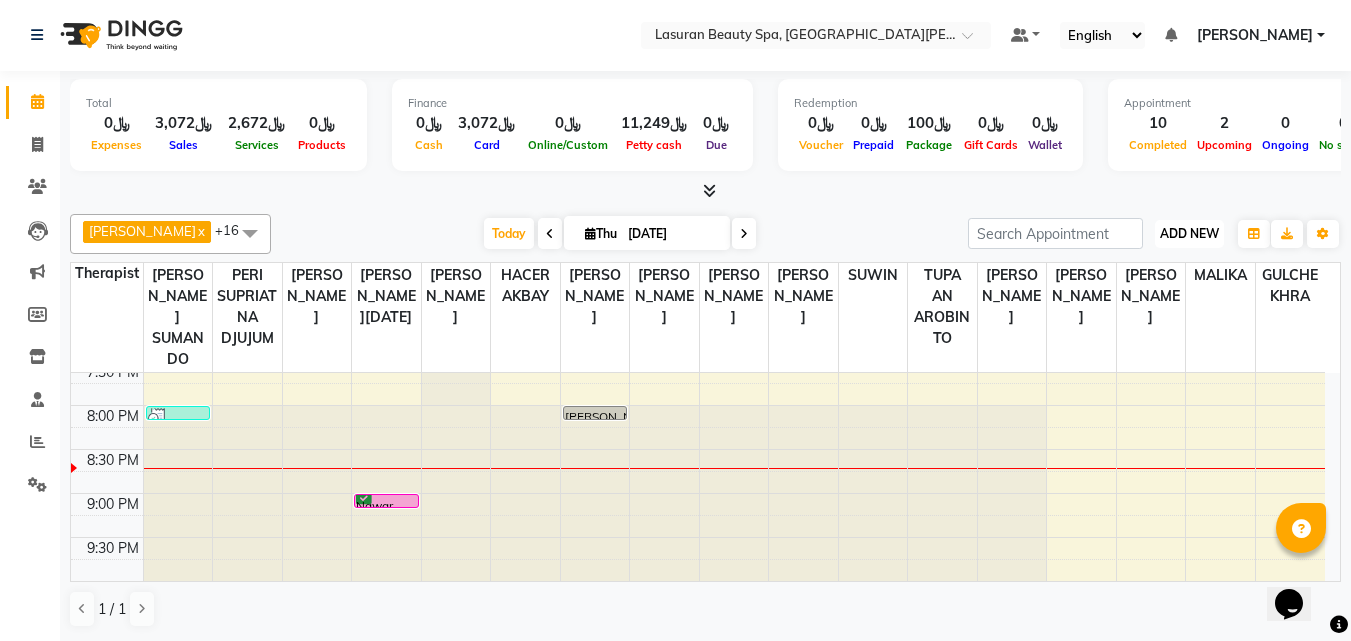 click on "ADD NEW" at bounding box center [1189, 233] 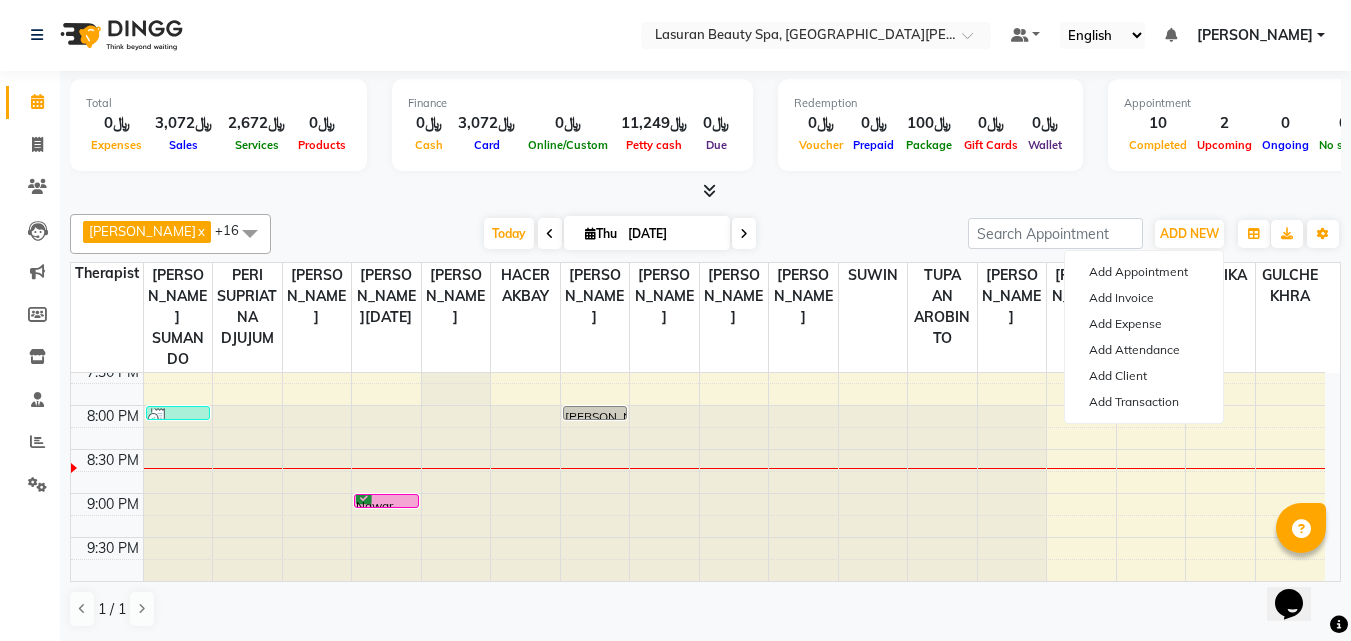 click at bounding box center (705, 191) 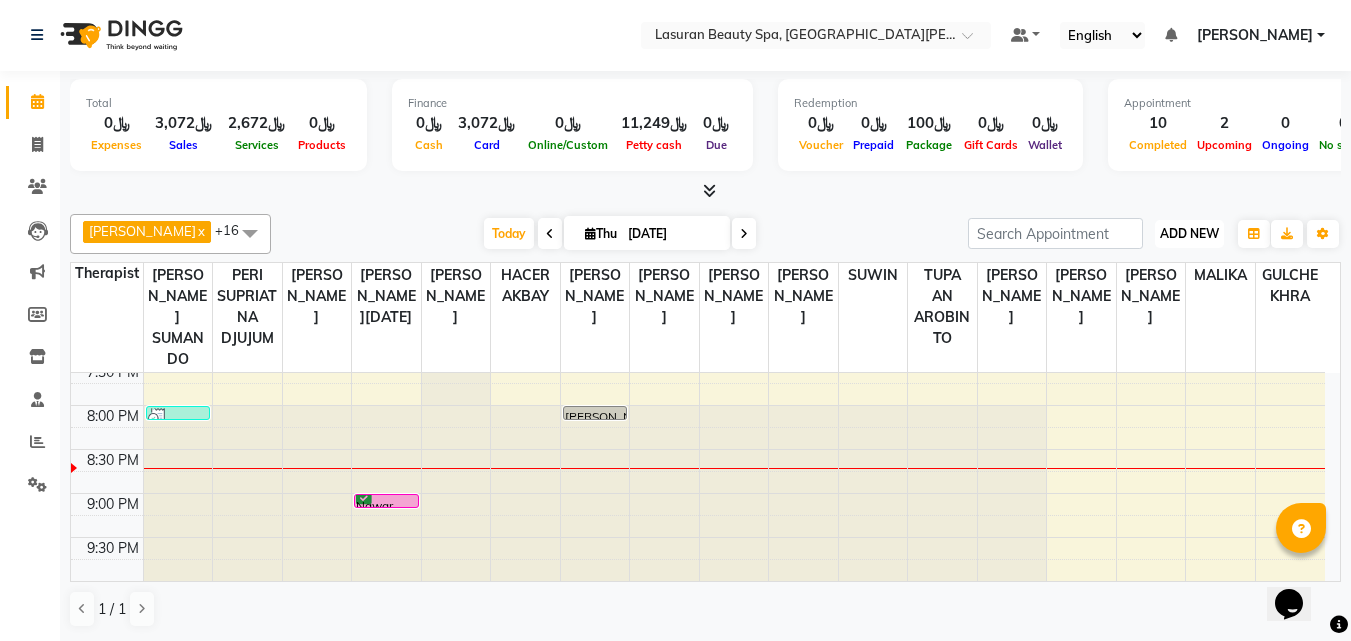 click on "ADD NEW Toggle Dropdown" at bounding box center [1189, 234] 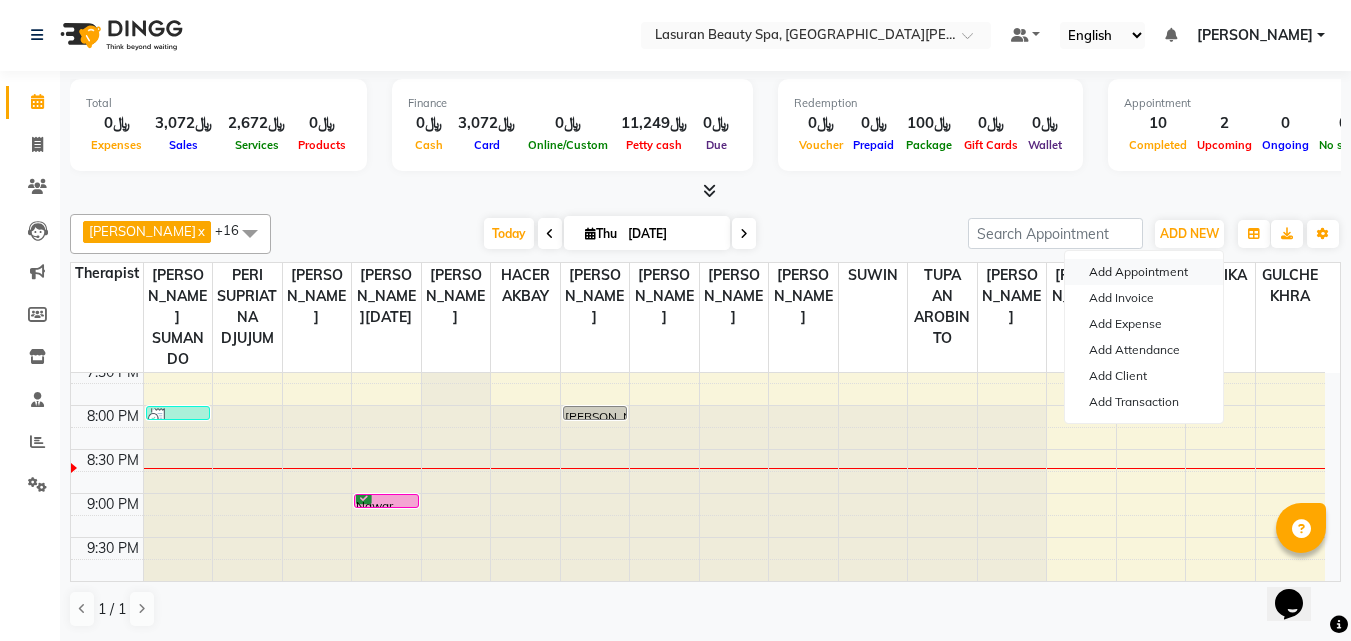 click on "Add Appointment" at bounding box center (1144, 272) 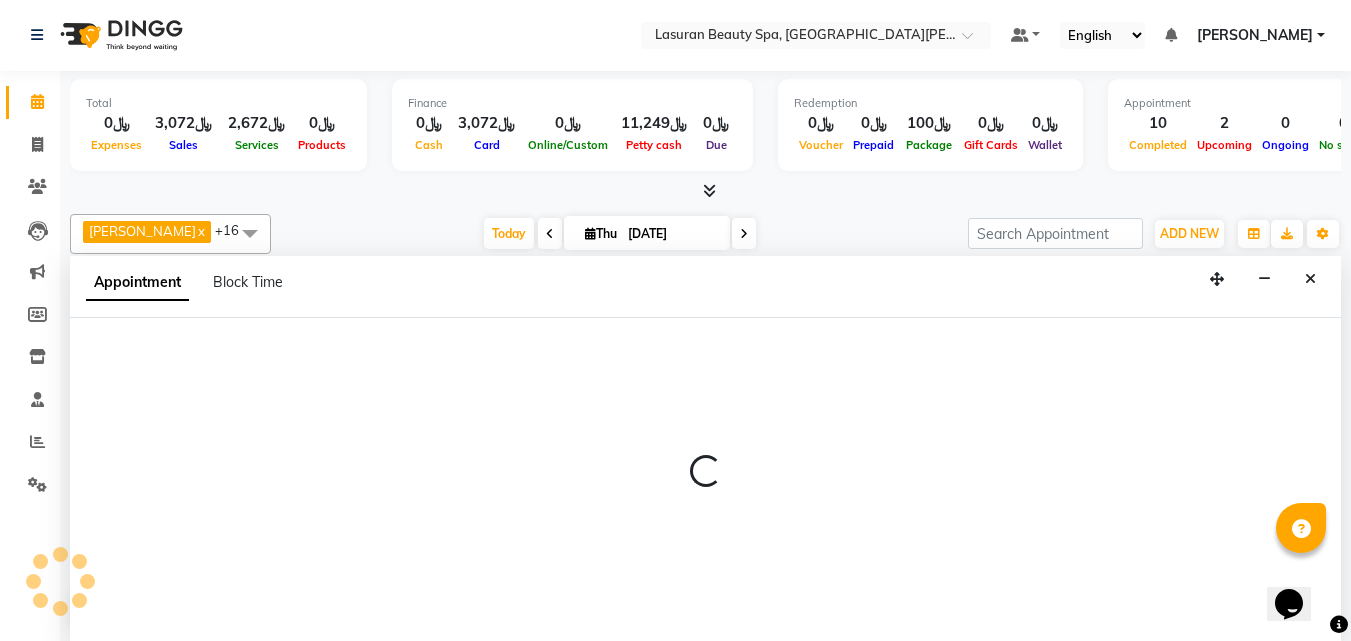 select on "720" 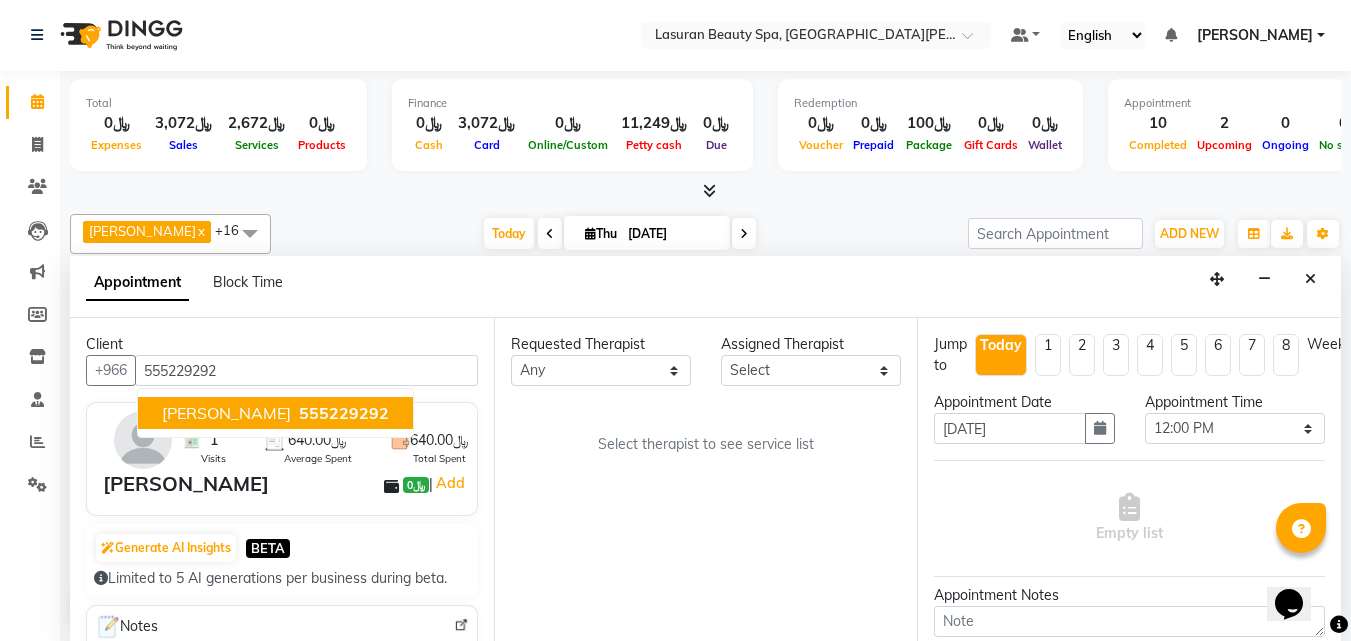 click on "[PERSON_NAME]   555229292" at bounding box center (275, 413) 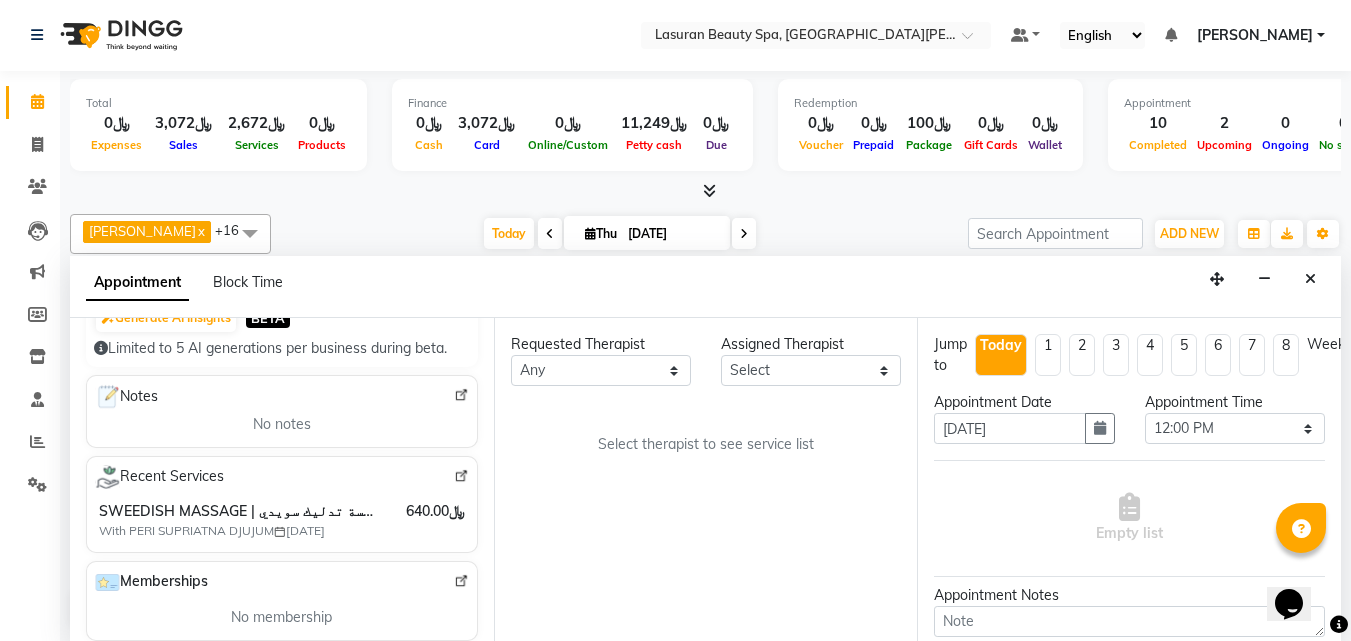 scroll, scrollTop: 300, scrollLeft: 0, axis: vertical 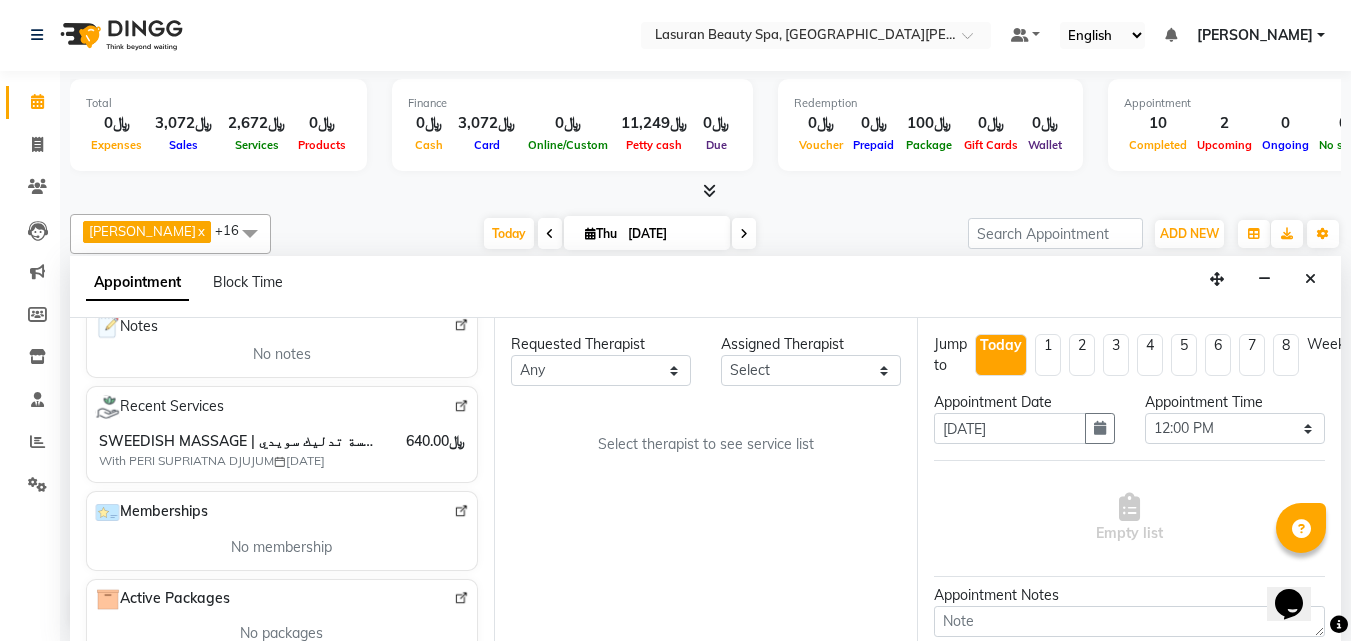 type on "555229292" 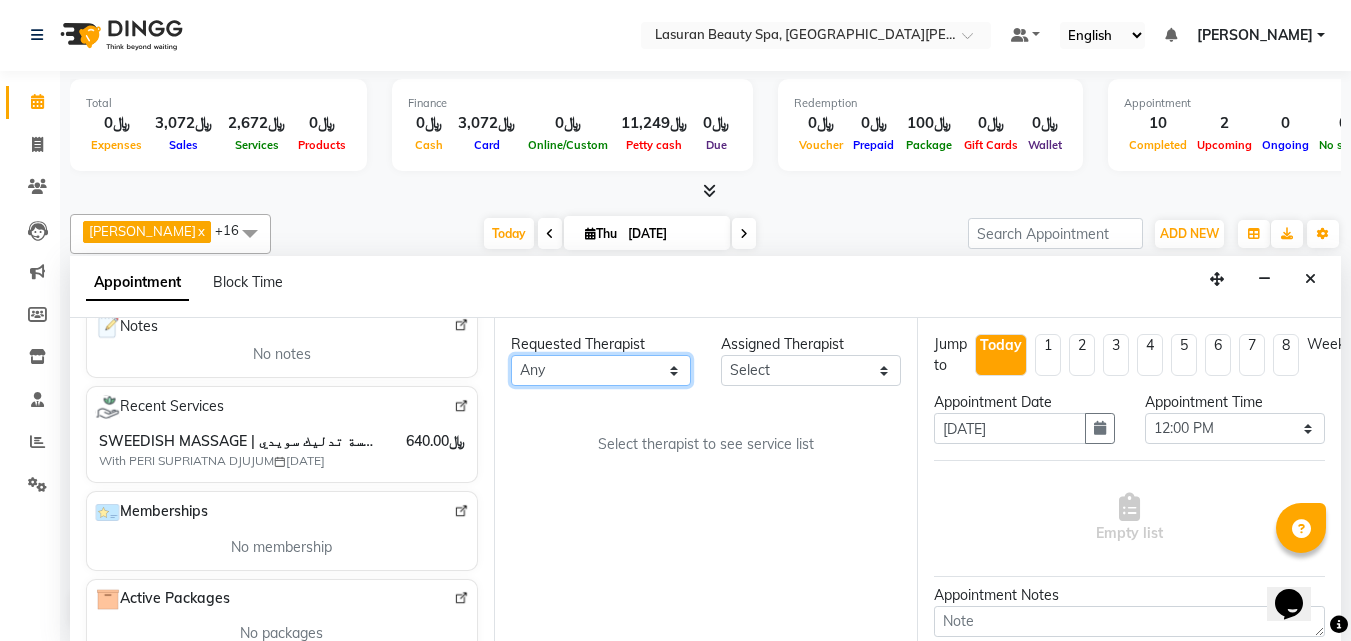 click on "Any [PERSON_NAME] [PERSON_NAME] SUMANDO [PERSON_NAME] [PERSON_NAME] [PERSON_NAME] GULCHEKHRA HACER AKBAY Hiba [DATE][PERSON_NAME] [PERSON_NAME] [PERSON_NAME]  SUPRIATNA DJUJUM [PERSON_NAME] [PERSON_NAME] [PERSON_NAME] [PERSON_NAME] TUPA AN AROBINTO" at bounding box center [601, 370] 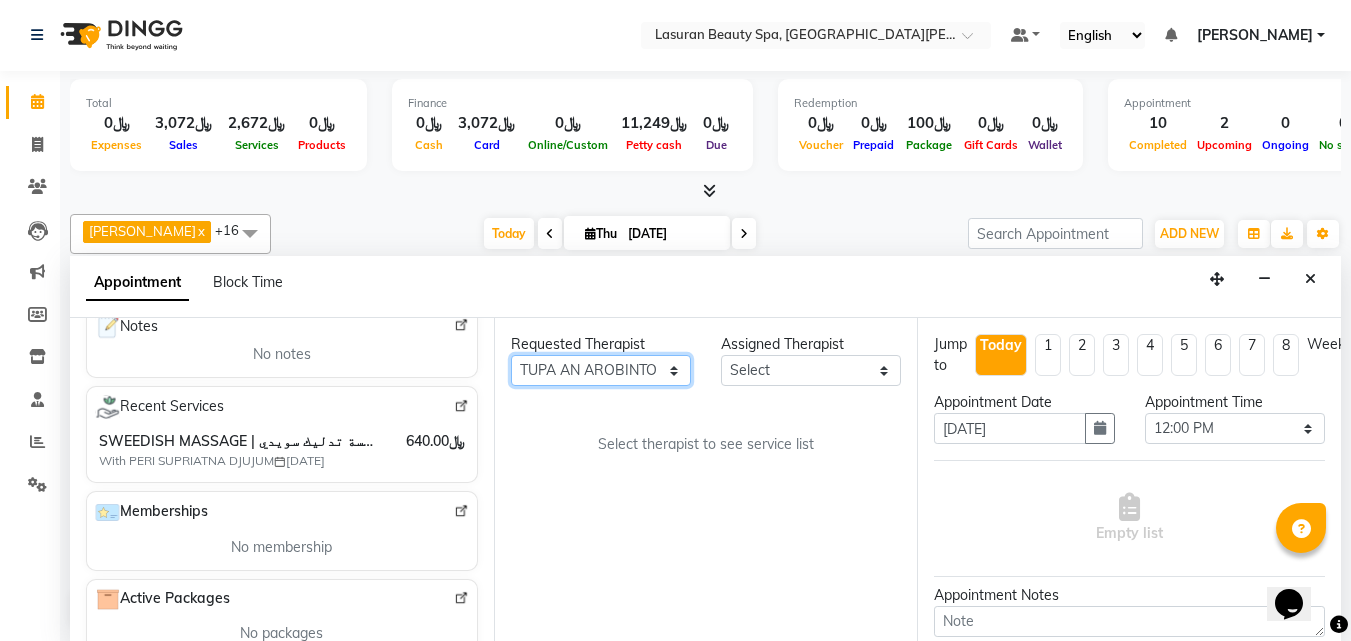 click on "Any [PERSON_NAME] [PERSON_NAME] SUMANDO [PERSON_NAME] [PERSON_NAME] [PERSON_NAME] GULCHEKHRA HACER AKBAY Hiba [DATE][PERSON_NAME] [PERSON_NAME] [PERSON_NAME]  SUPRIATNA DJUJUM [PERSON_NAME] [PERSON_NAME] [PERSON_NAME] [PERSON_NAME] TUPA AN AROBINTO" at bounding box center [601, 370] 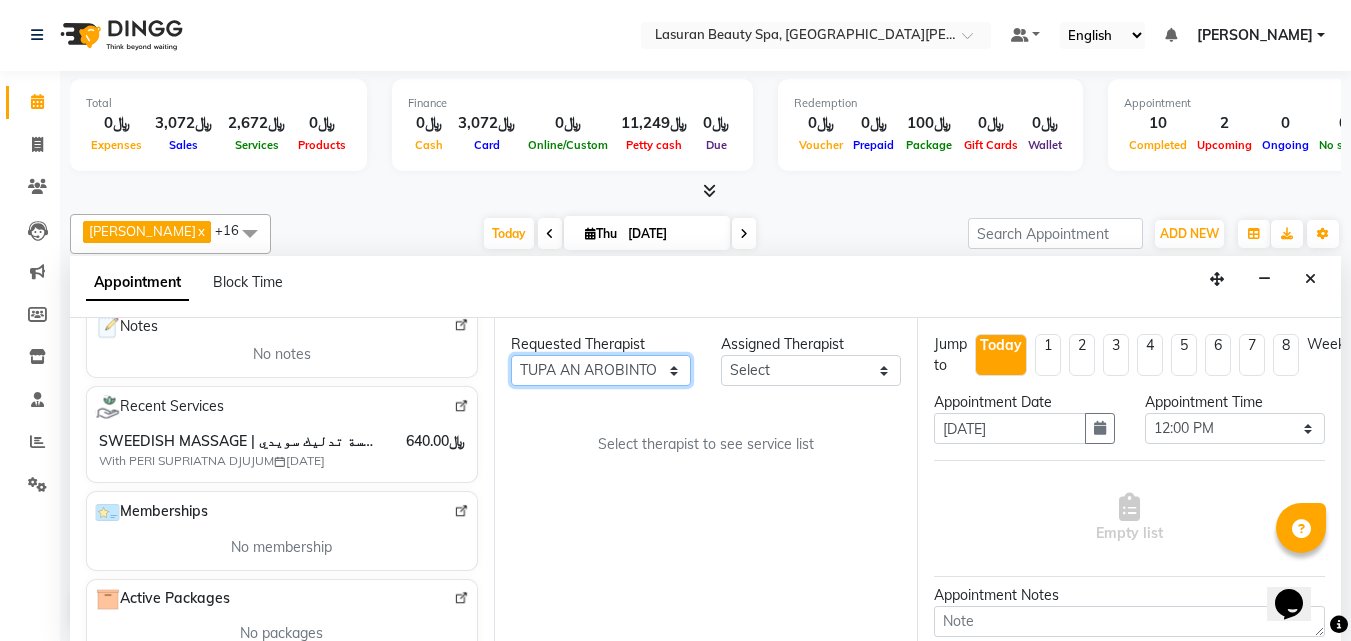 select on "54647" 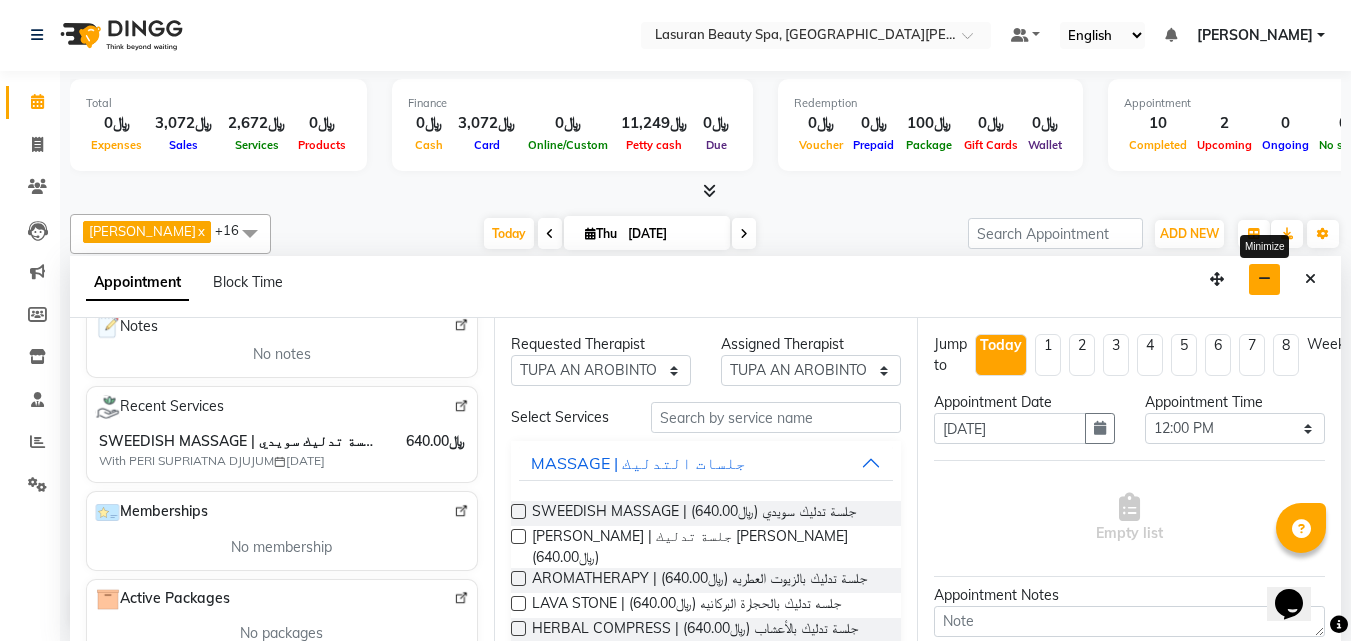 click at bounding box center [1264, 279] 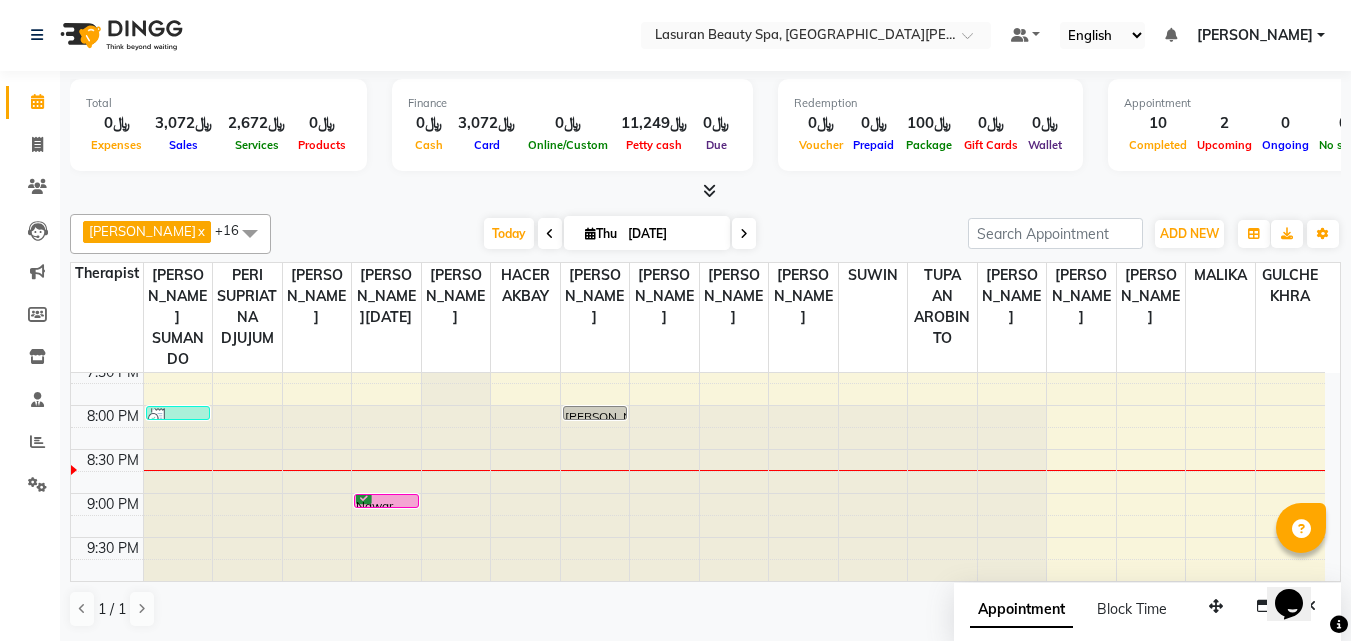 click at bounding box center (705, 191) 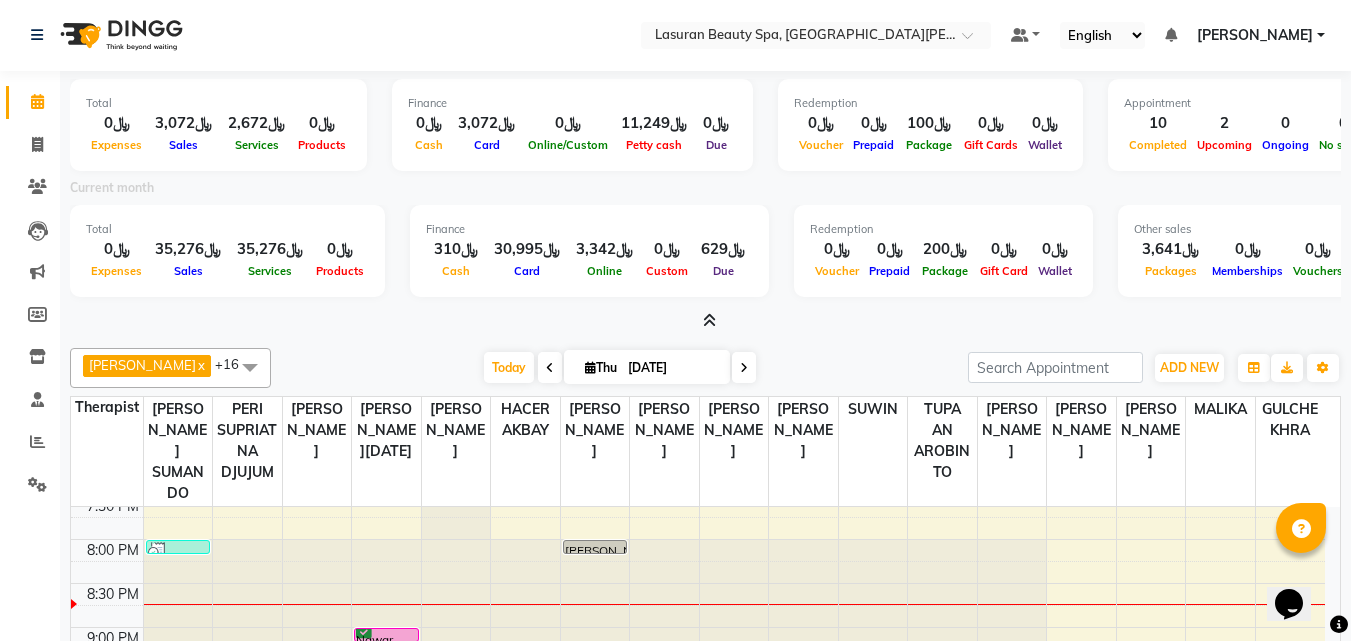 click at bounding box center [709, 320] 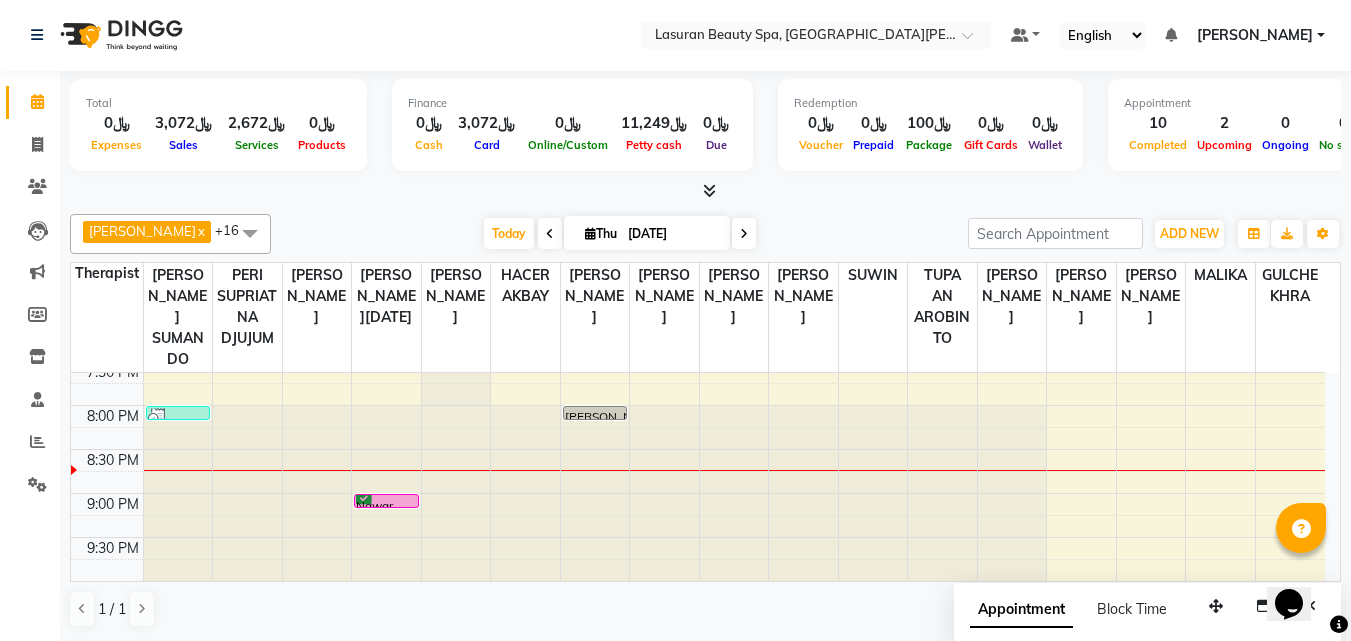 click at bounding box center [744, 234] 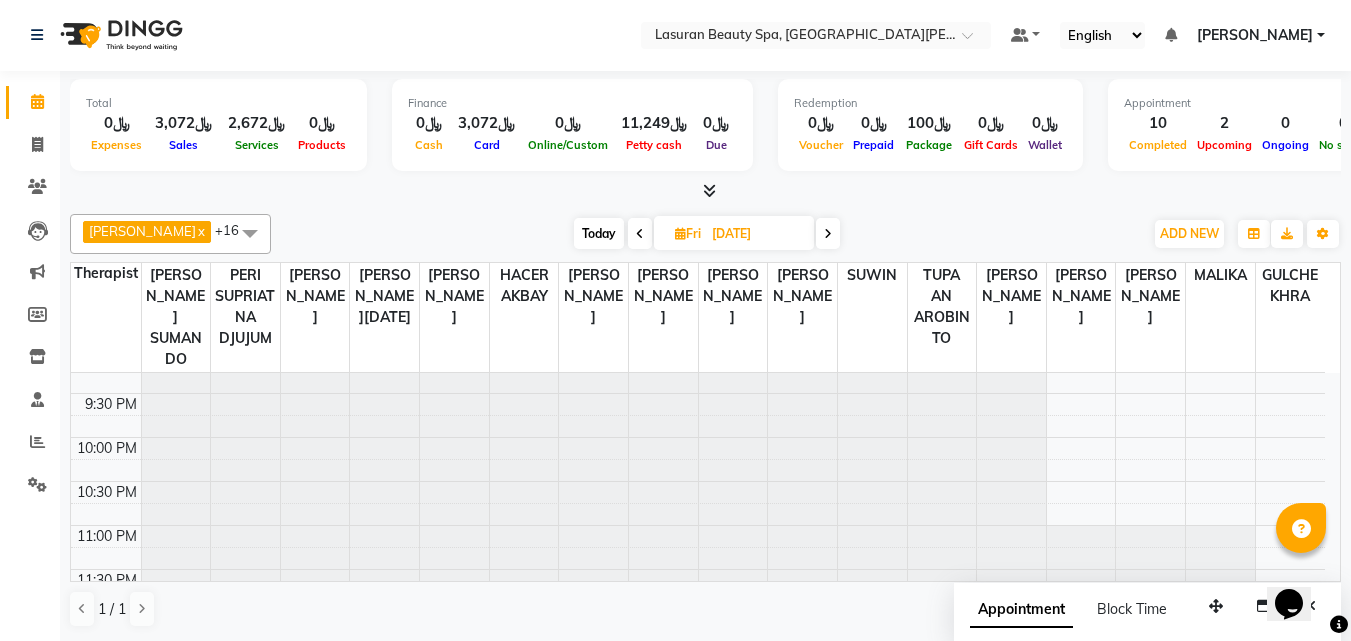 scroll, scrollTop: 773, scrollLeft: 0, axis: vertical 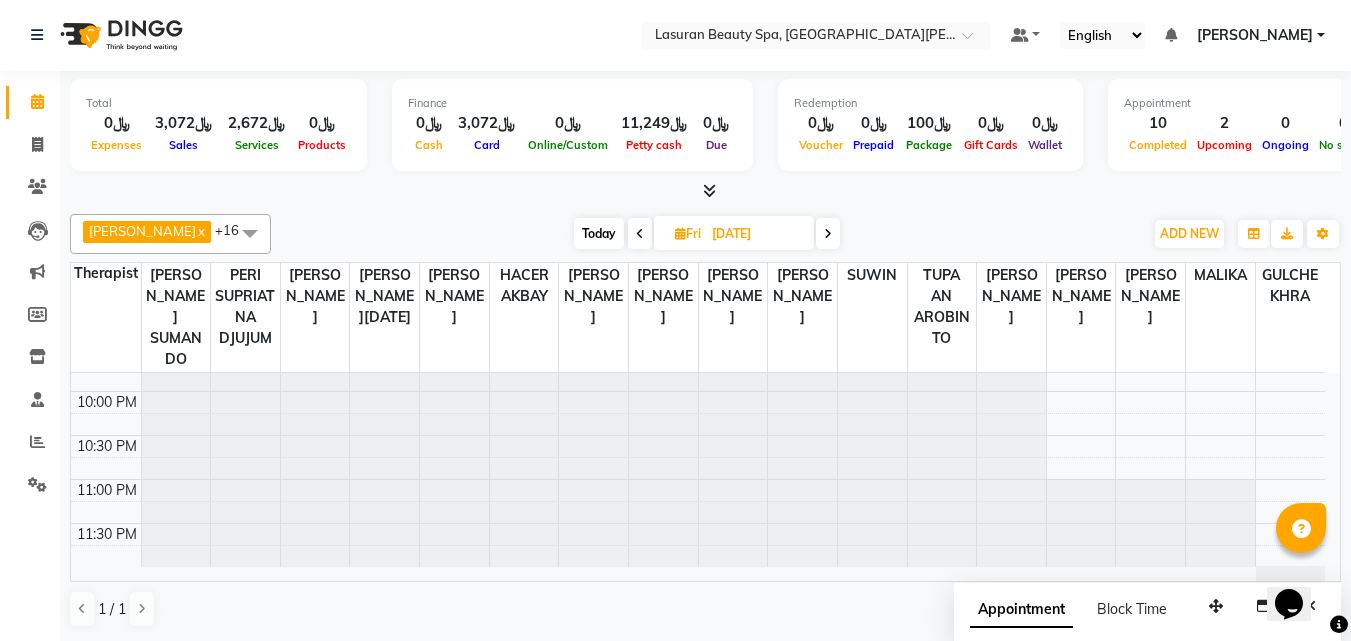 click on "Today" at bounding box center [599, 233] 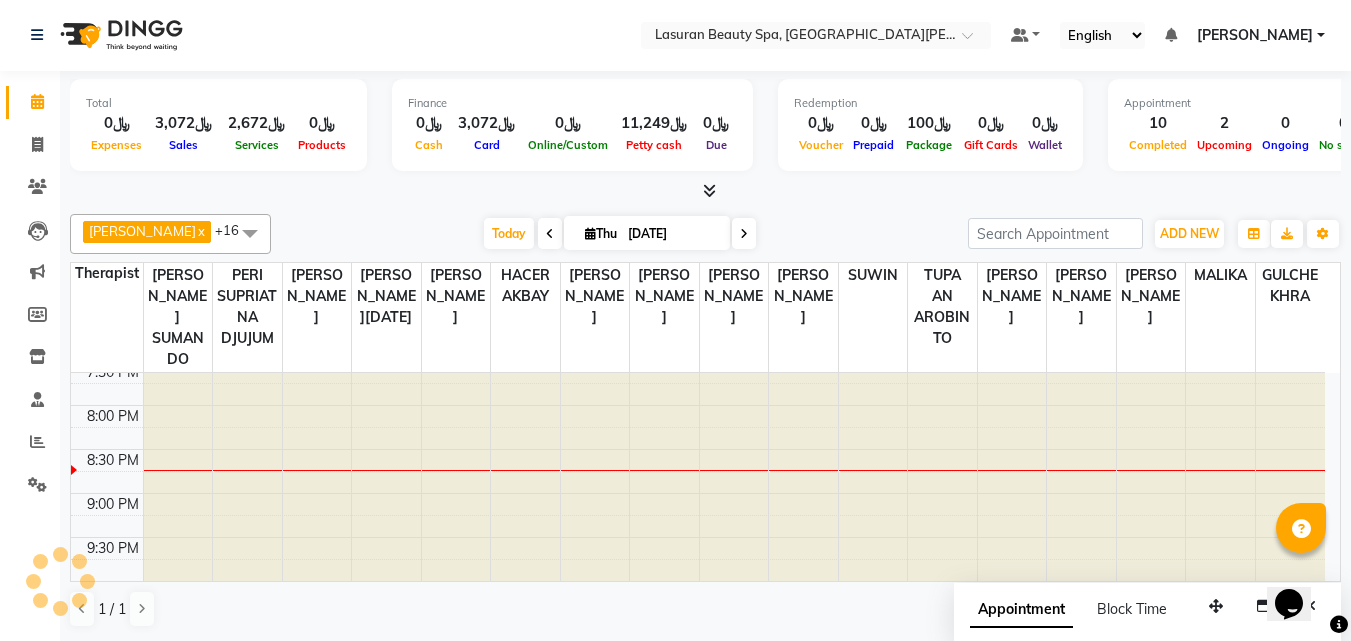 scroll, scrollTop: 759, scrollLeft: 0, axis: vertical 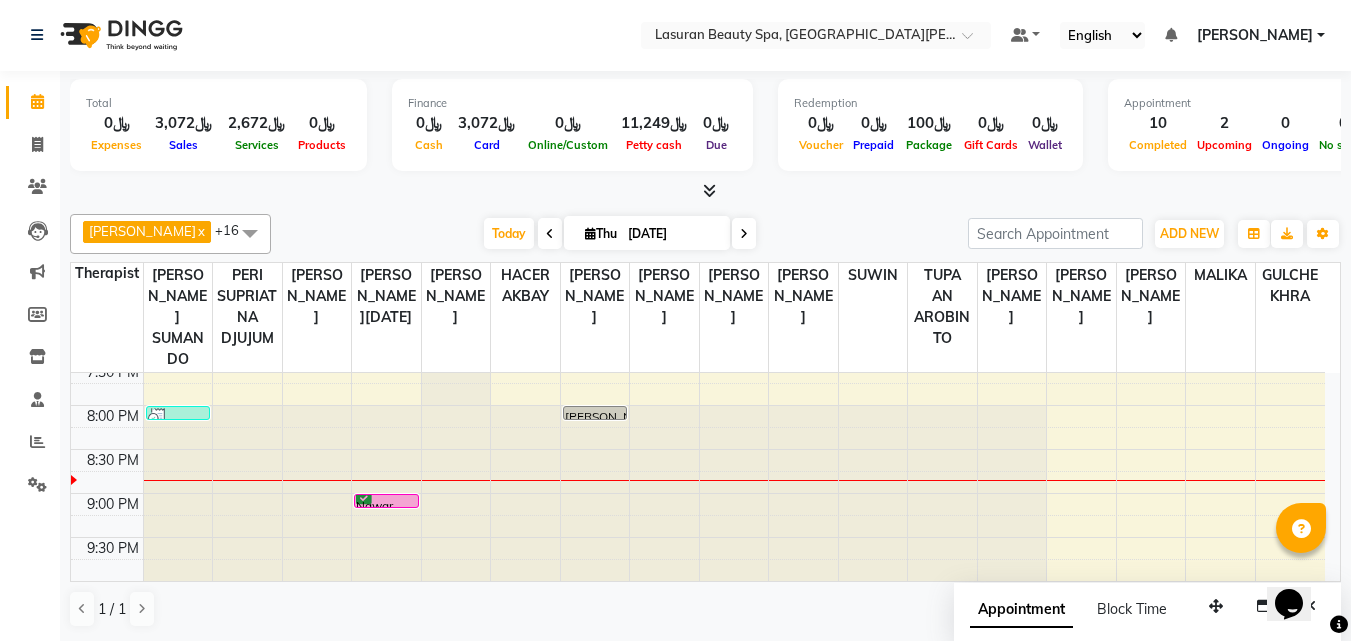 click on "Nawar, TK20, 09:00 PM-09:01 PM, HAIR TRIM | قص أطراف الشعر" at bounding box center (386, 501) 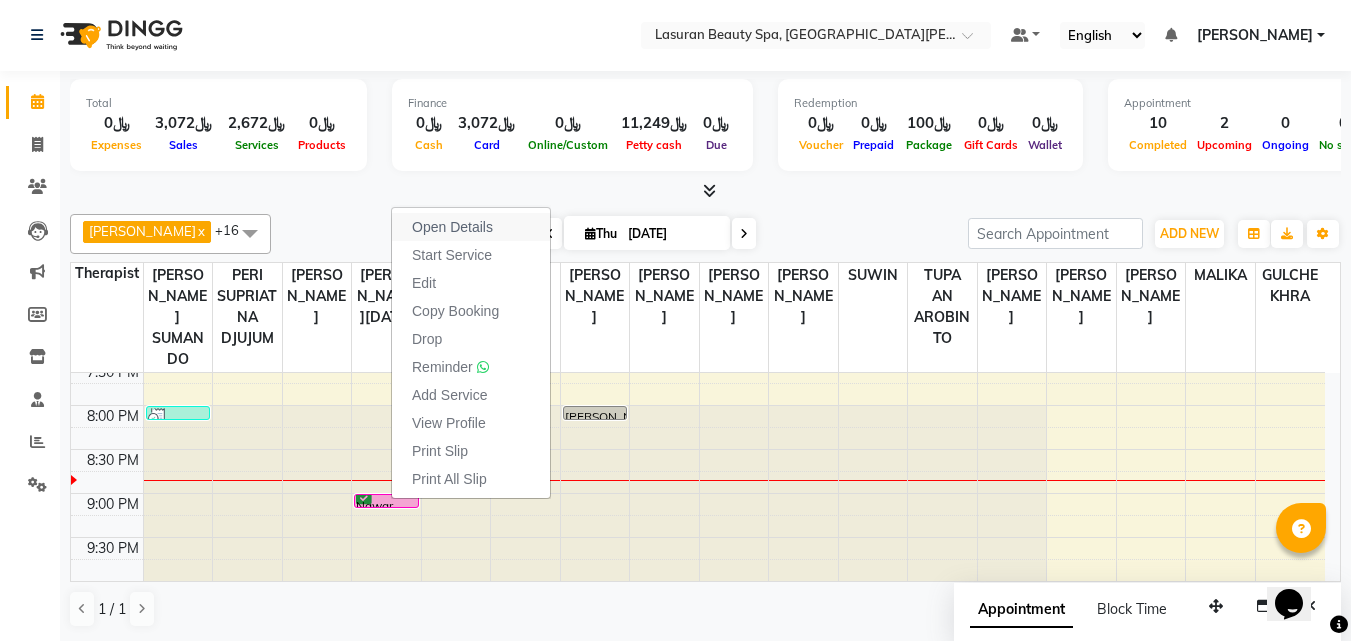 click on "Open Details" at bounding box center (452, 227) 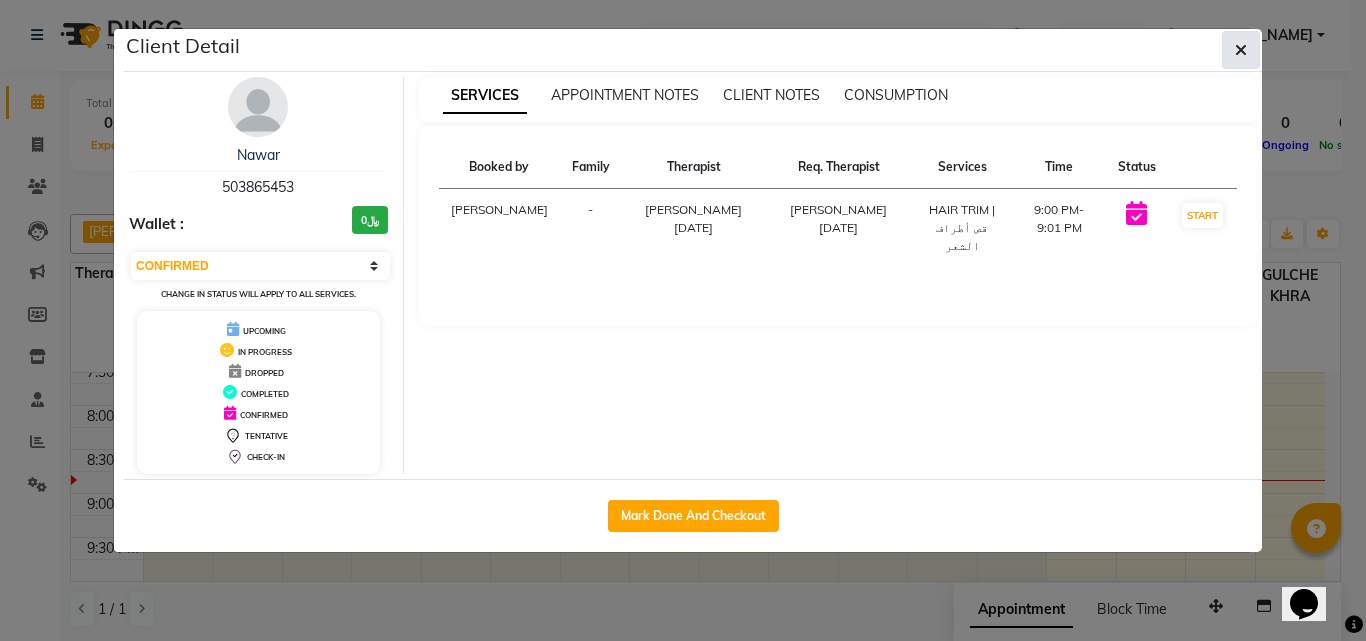 click 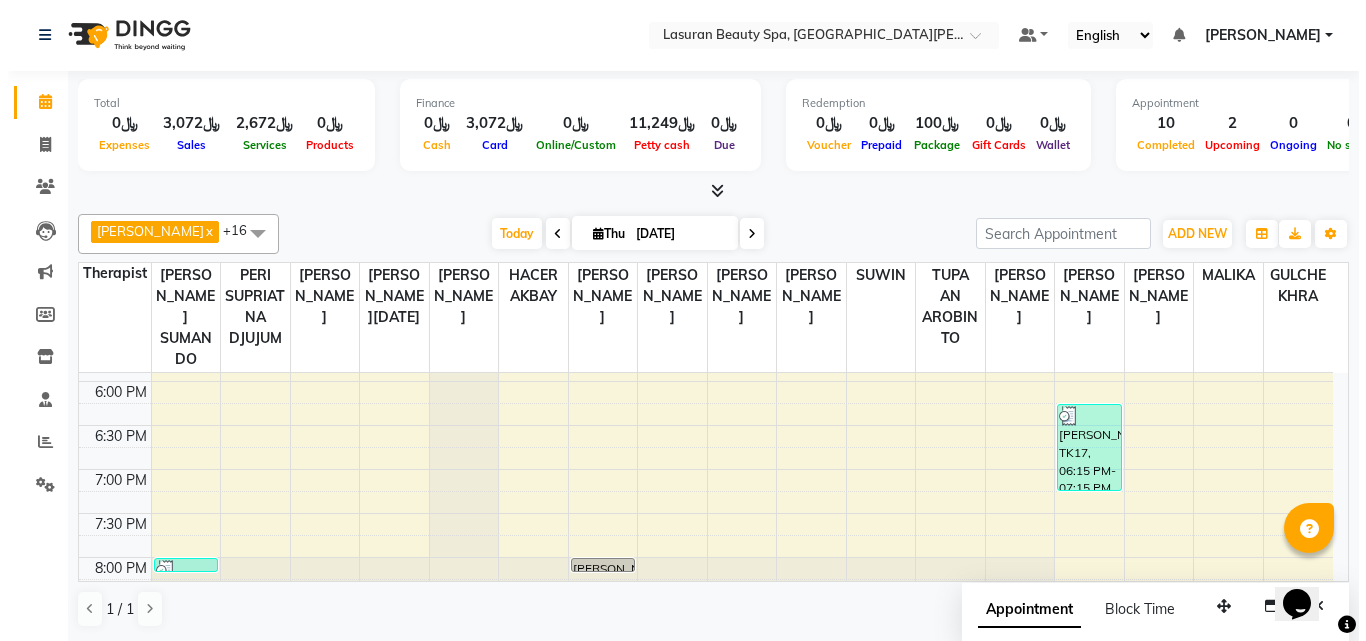 scroll, scrollTop: 759, scrollLeft: 0, axis: vertical 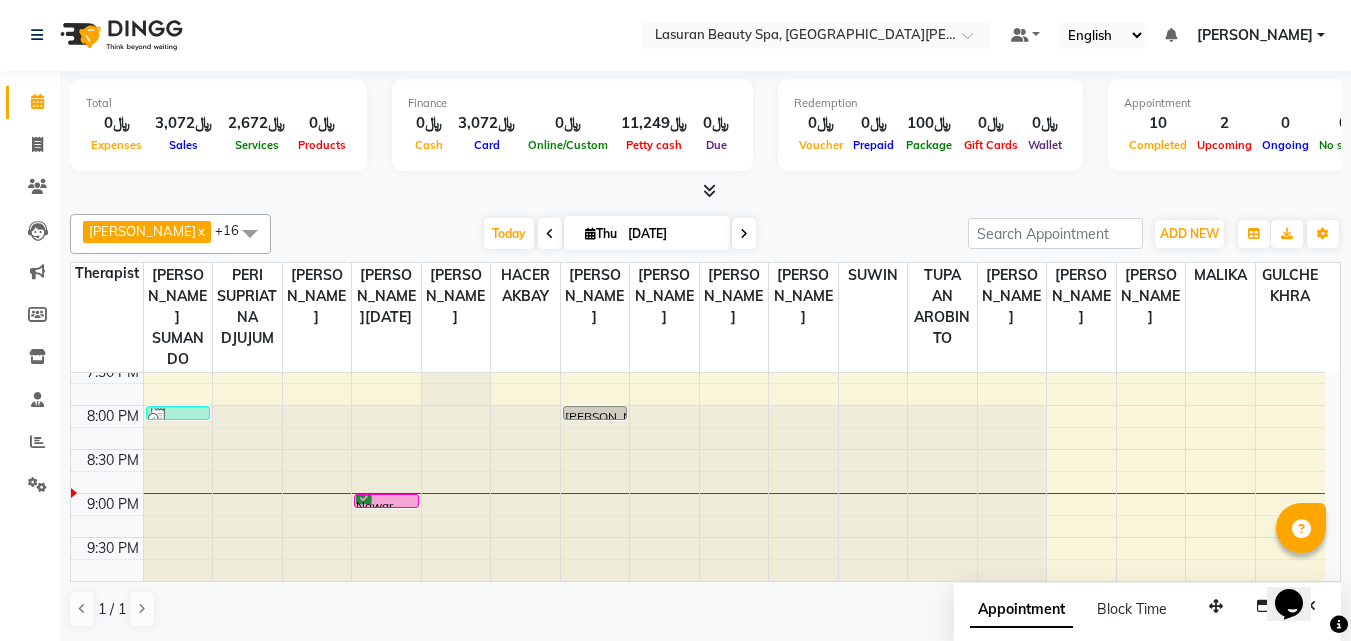 click at bounding box center [178, 418] 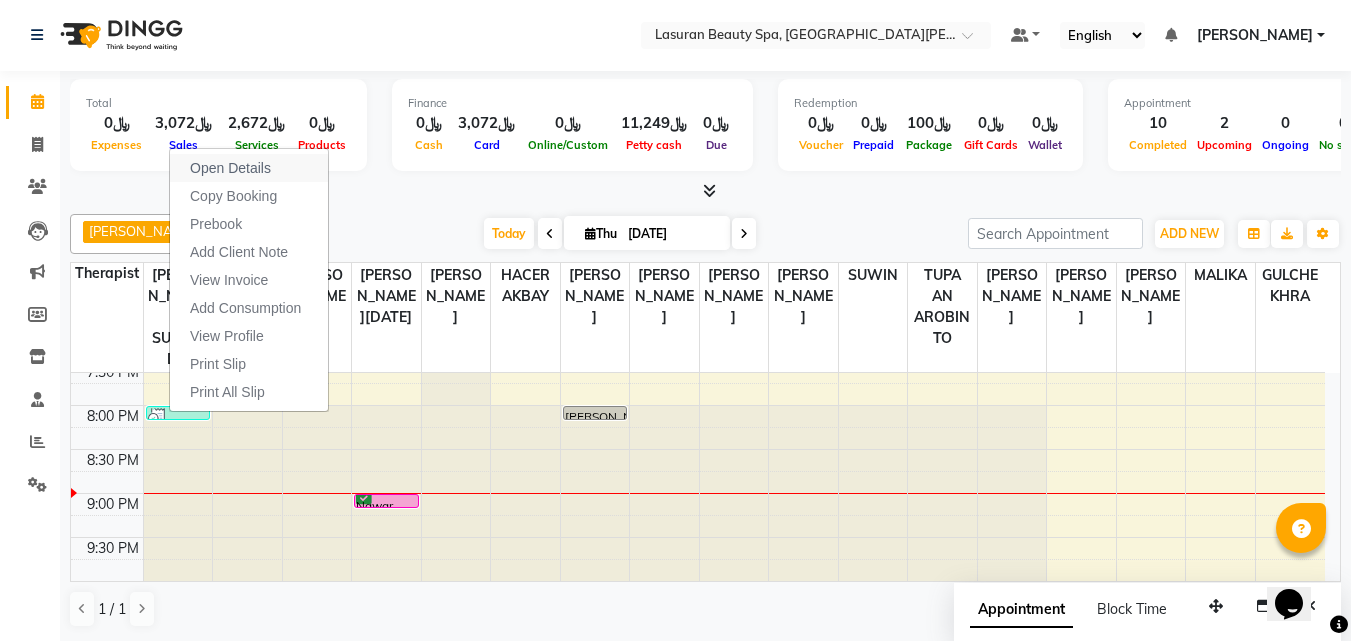click on "Open Details" at bounding box center (249, 168) 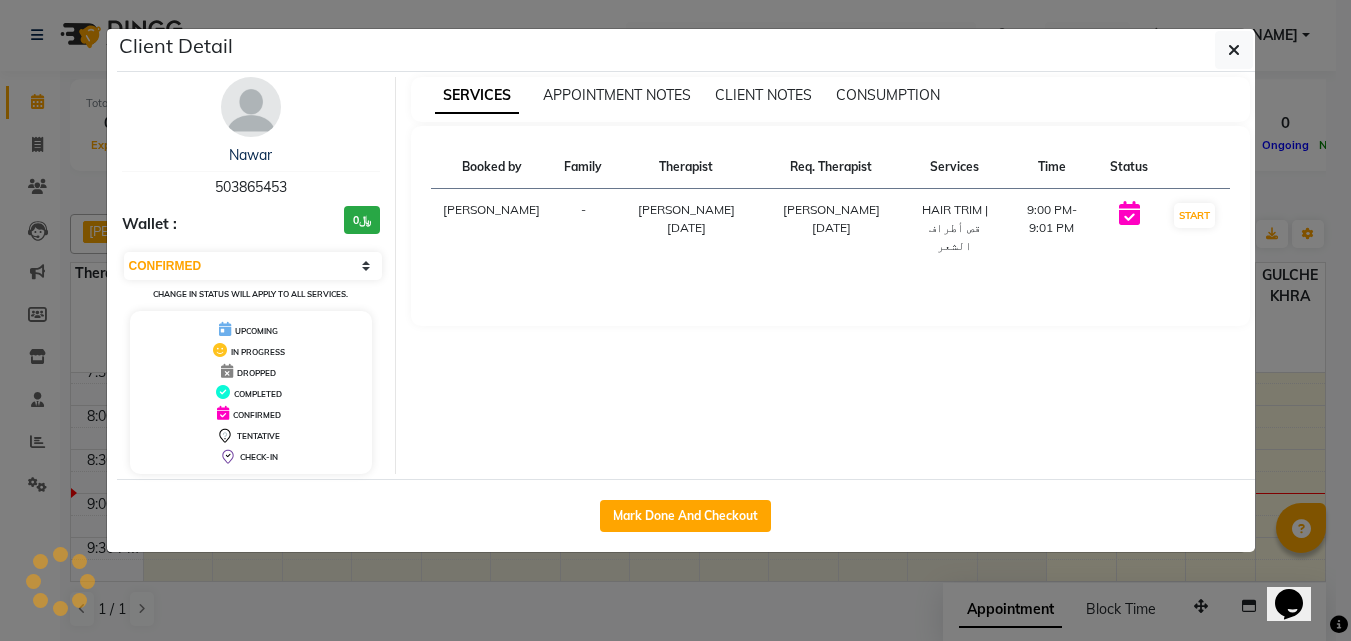 select on "3" 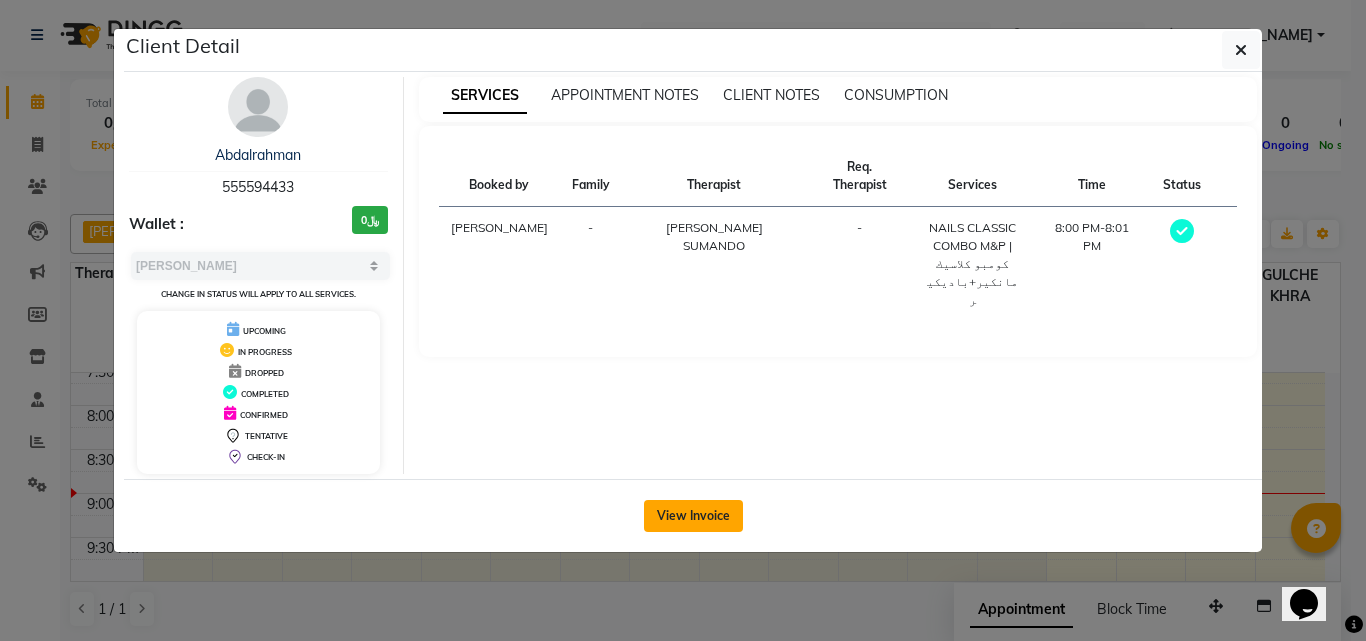 click on "View Invoice" 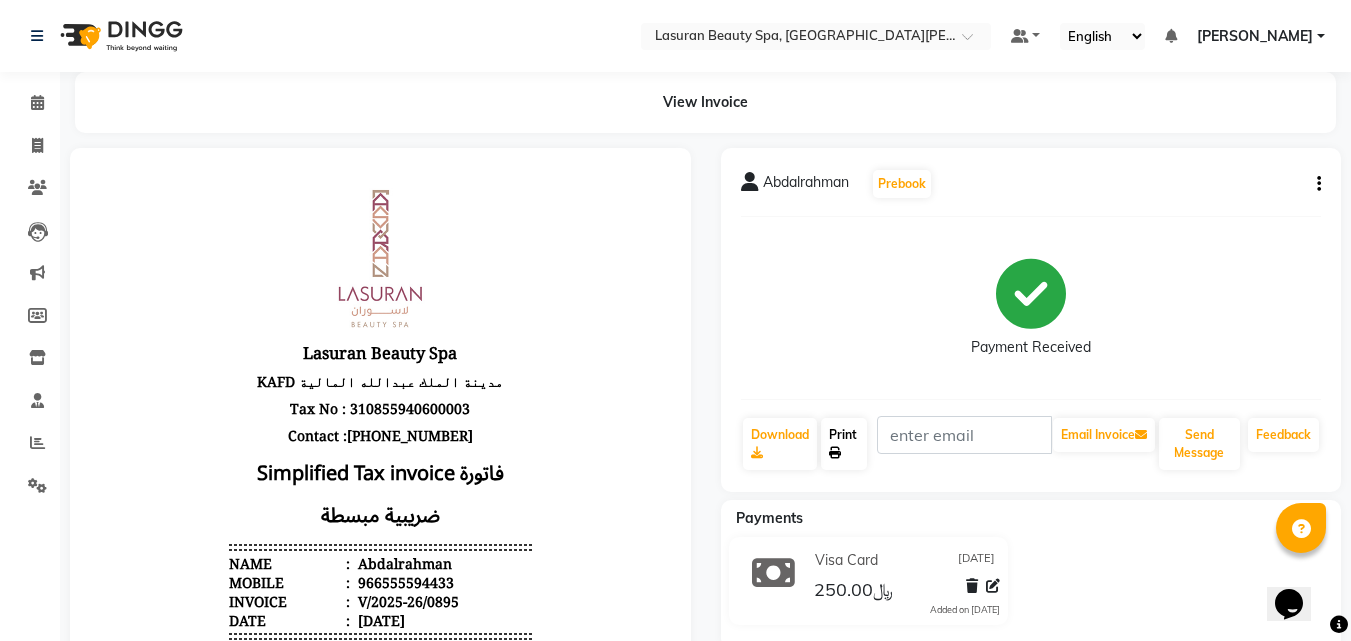 scroll, scrollTop: 0, scrollLeft: 0, axis: both 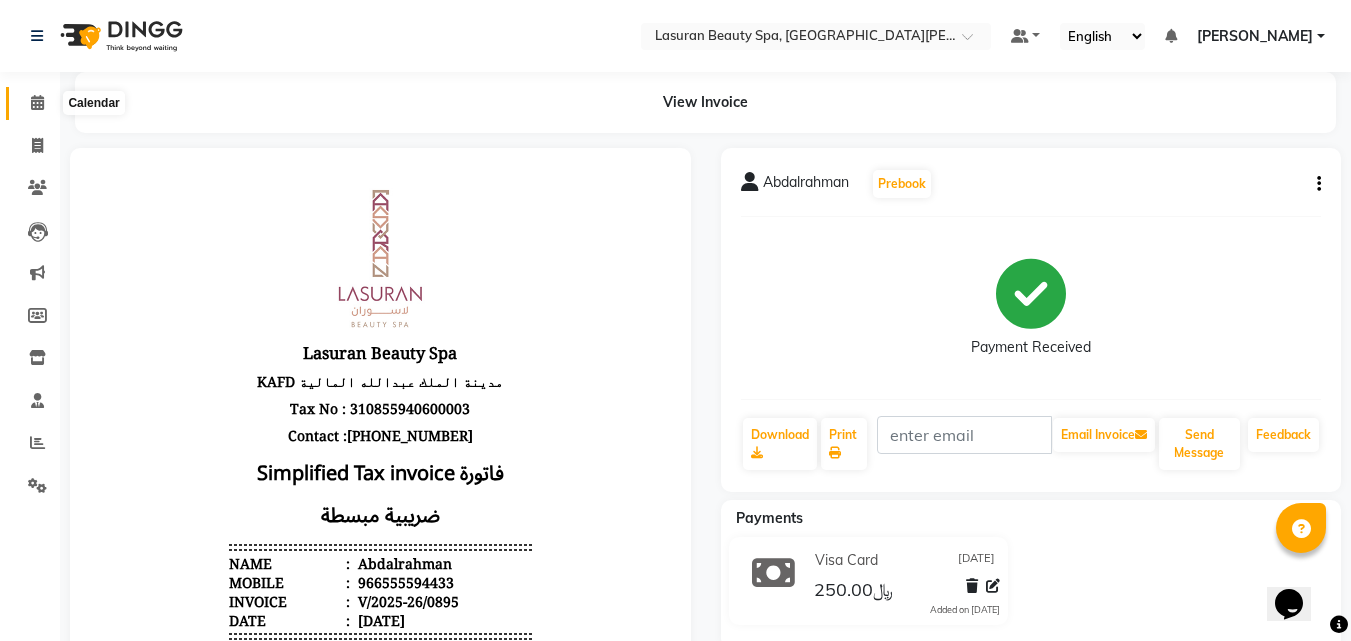 click 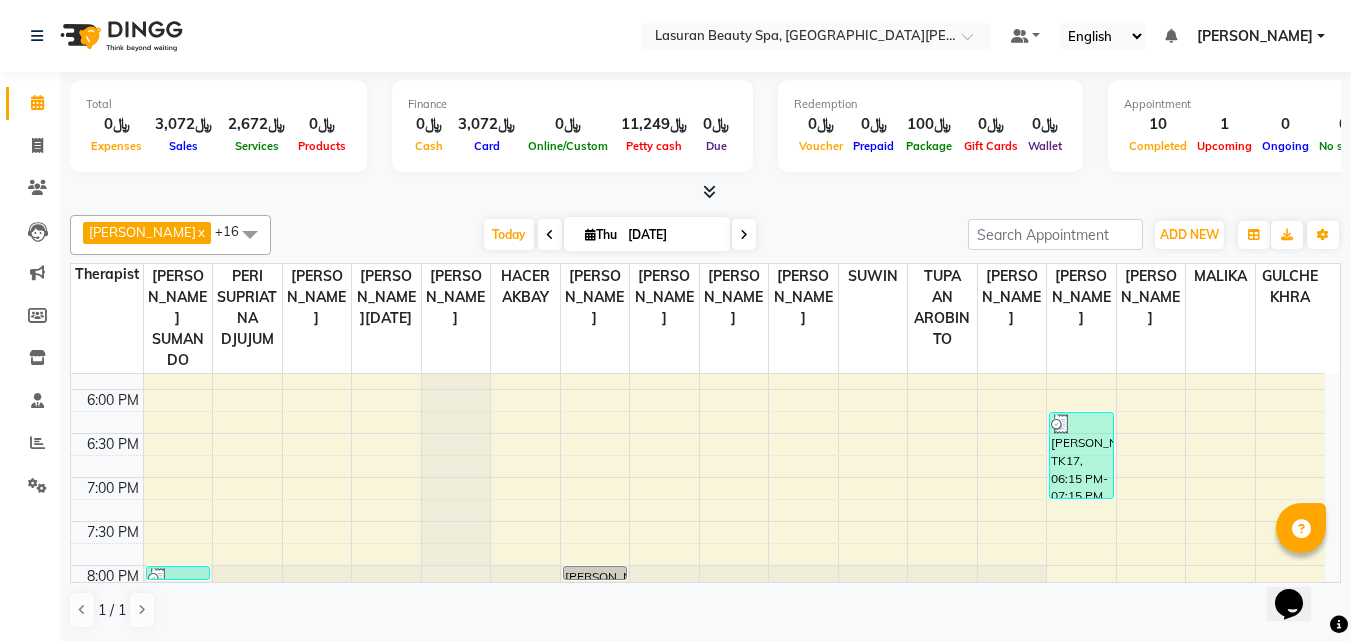 scroll, scrollTop: 759, scrollLeft: 0, axis: vertical 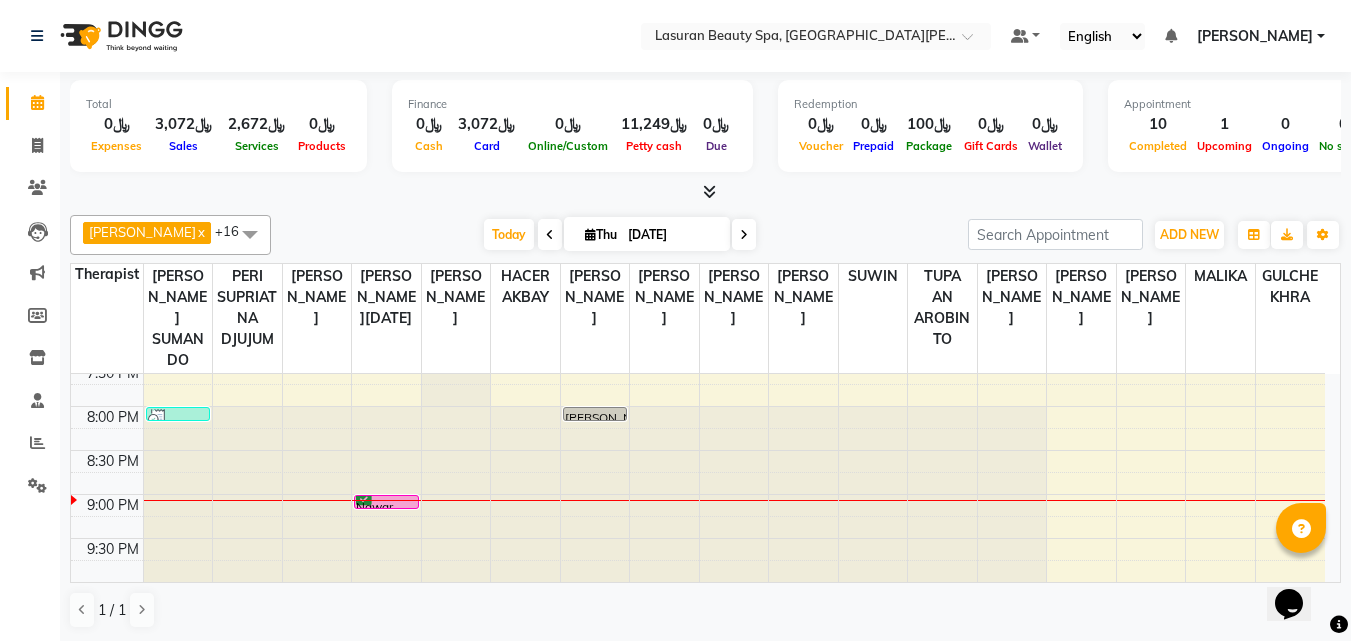 click at bounding box center [386, 497] 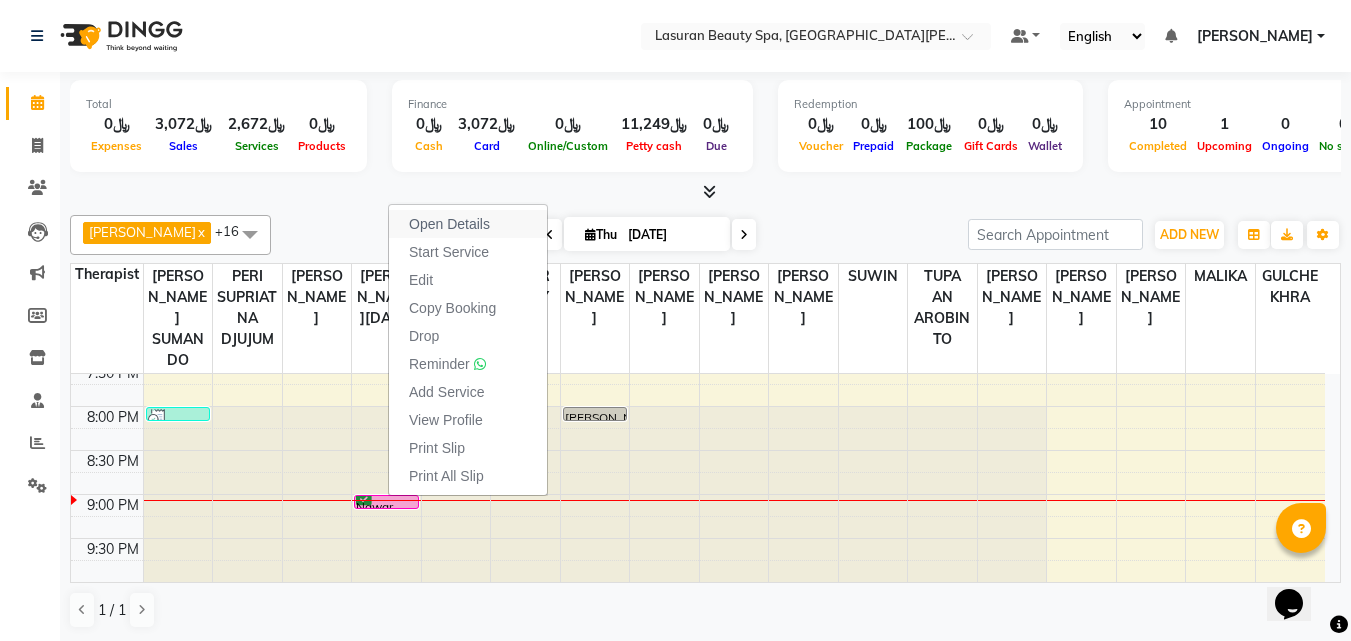 click on "Open Details" at bounding box center (468, 224) 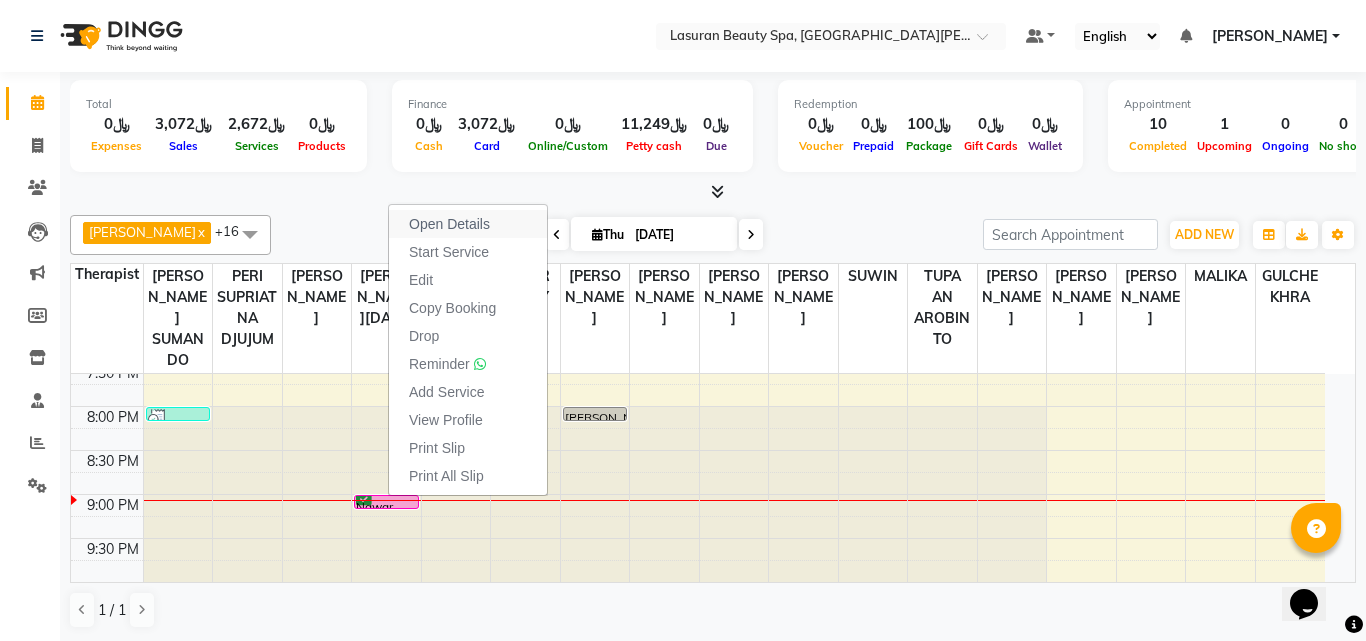 select on "6" 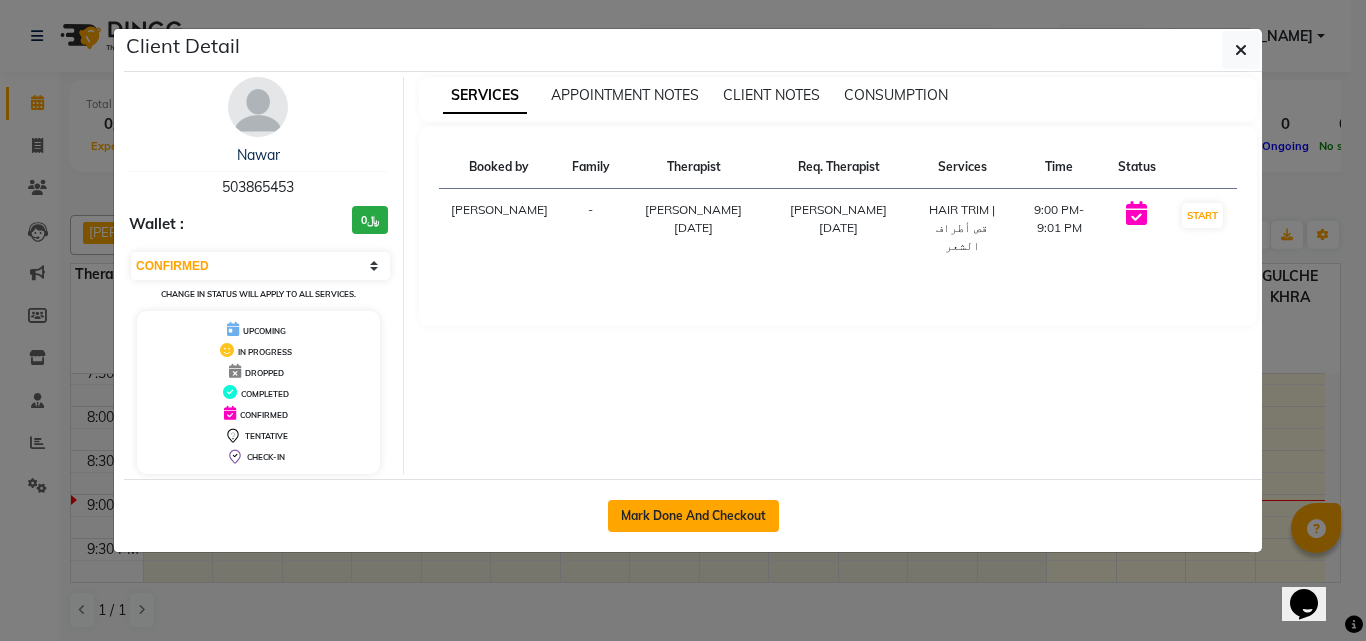 click on "Mark Done And Checkout" 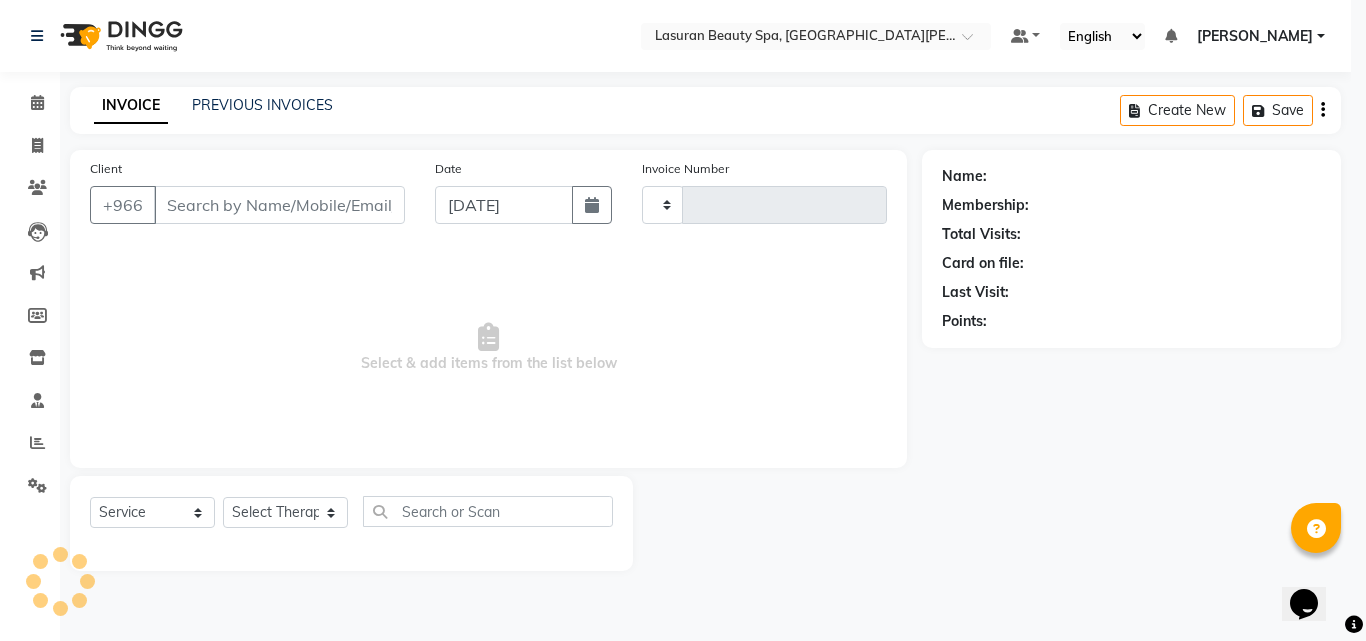 type on "0896" 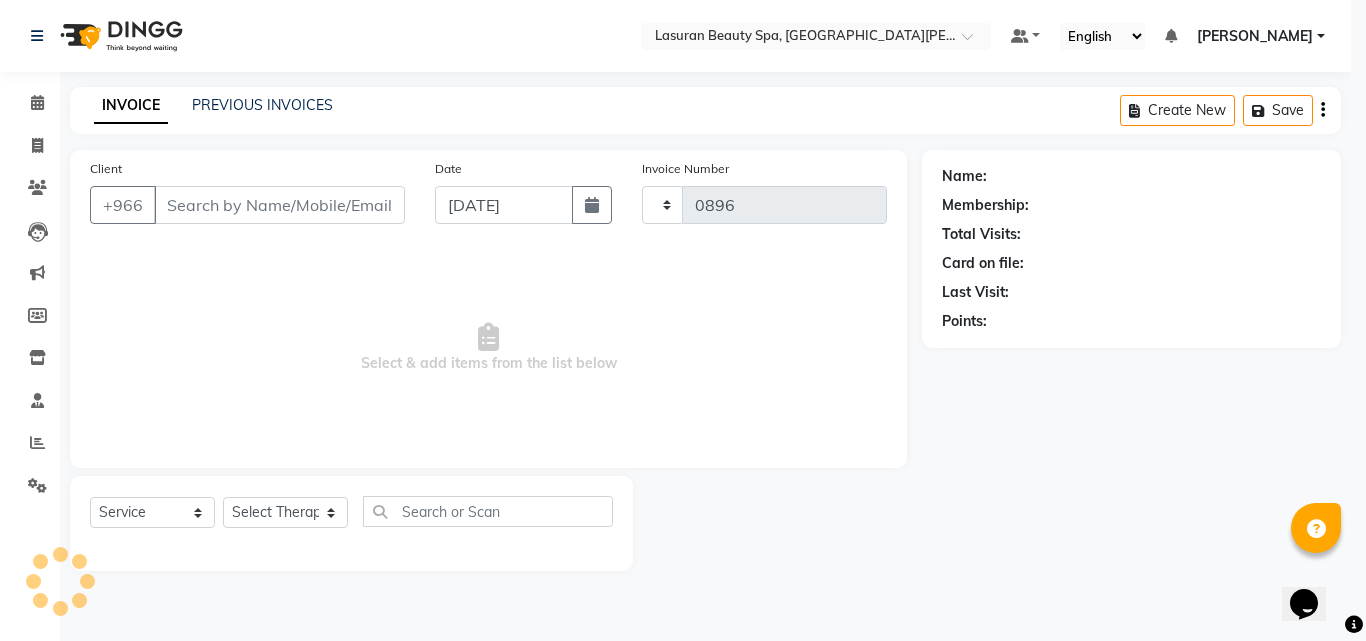 select on "6941" 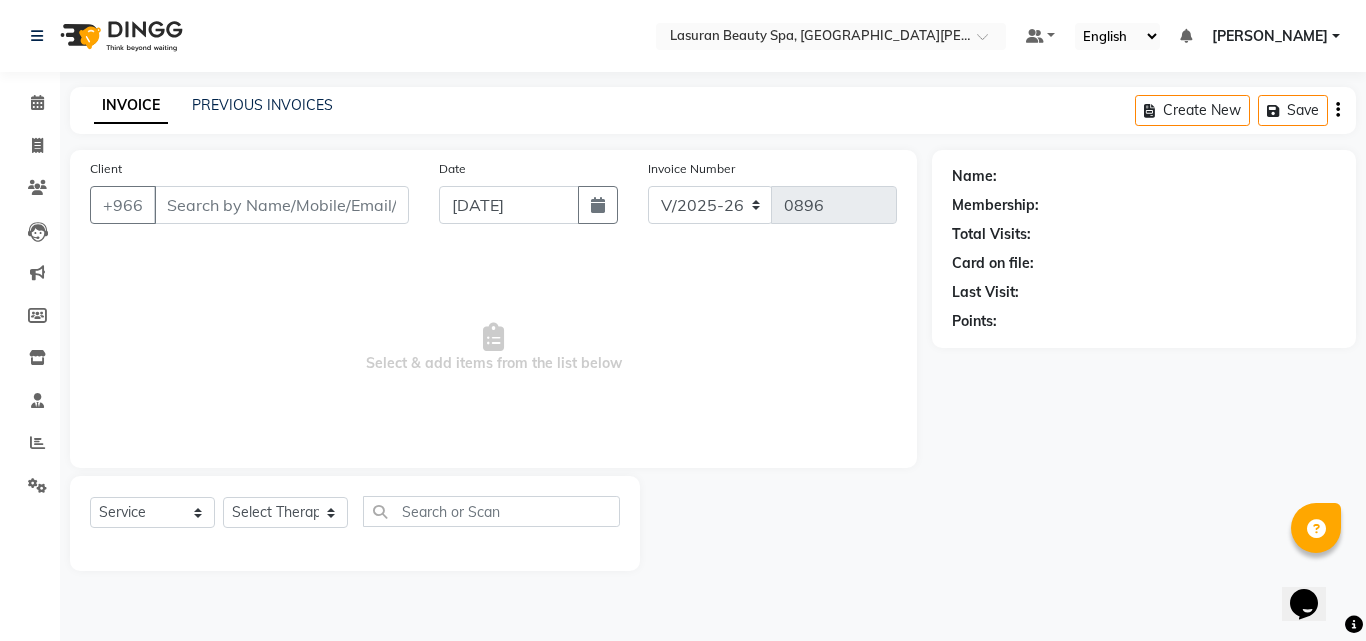 type on "503865453" 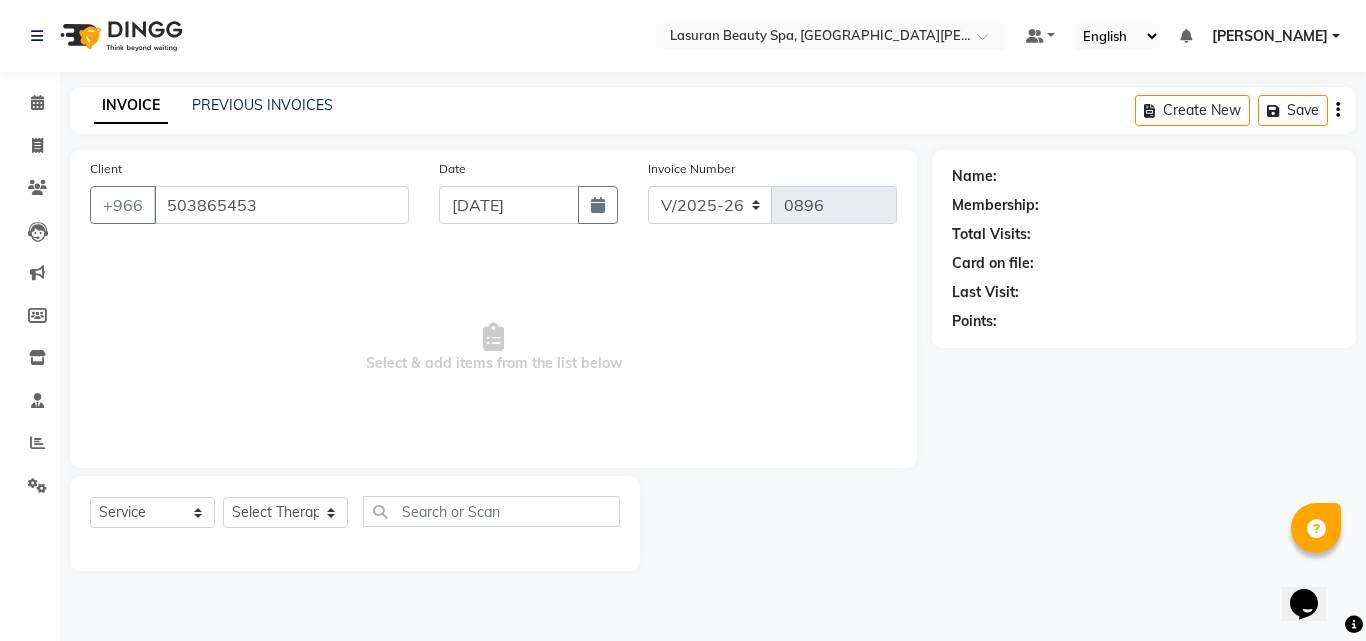 select on "54626" 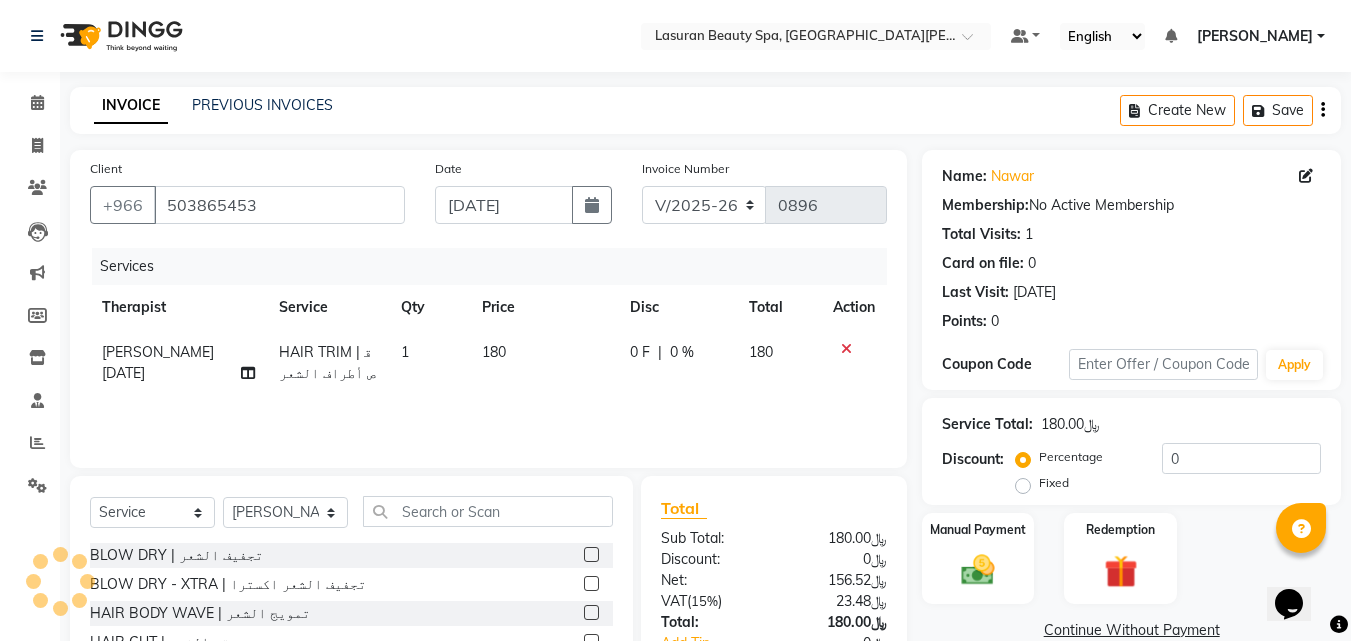 scroll, scrollTop: 100, scrollLeft: 0, axis: vertical 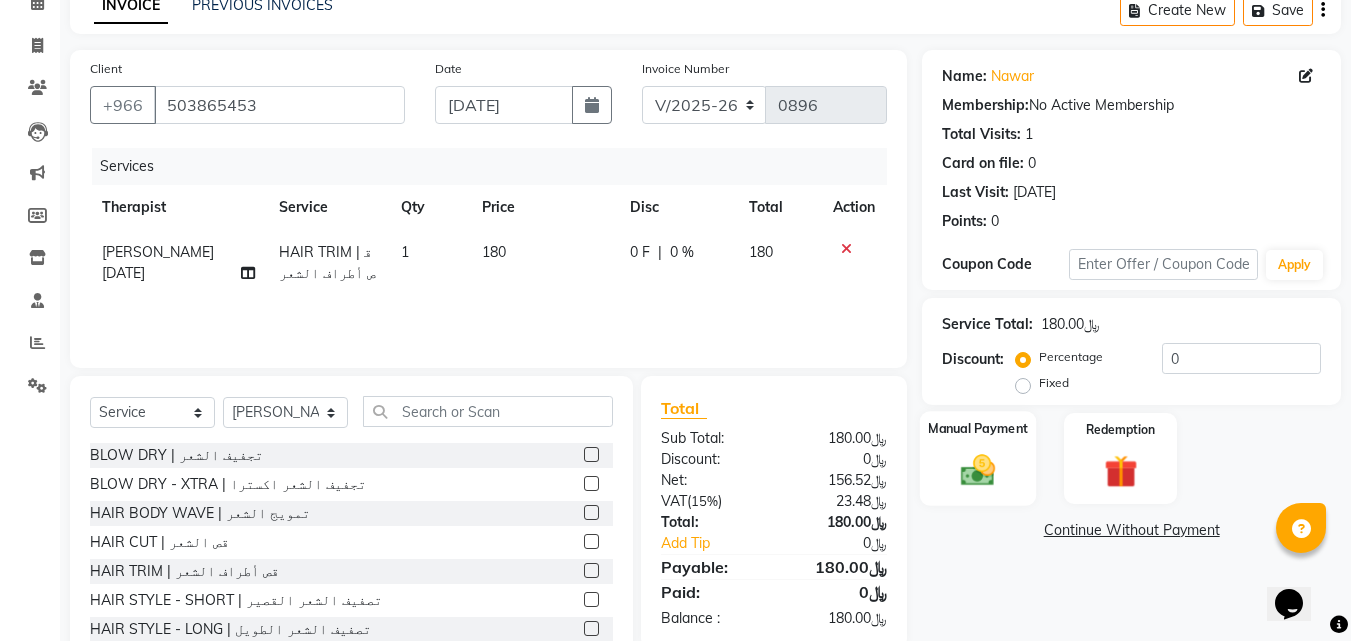 click on "Manual Payment" 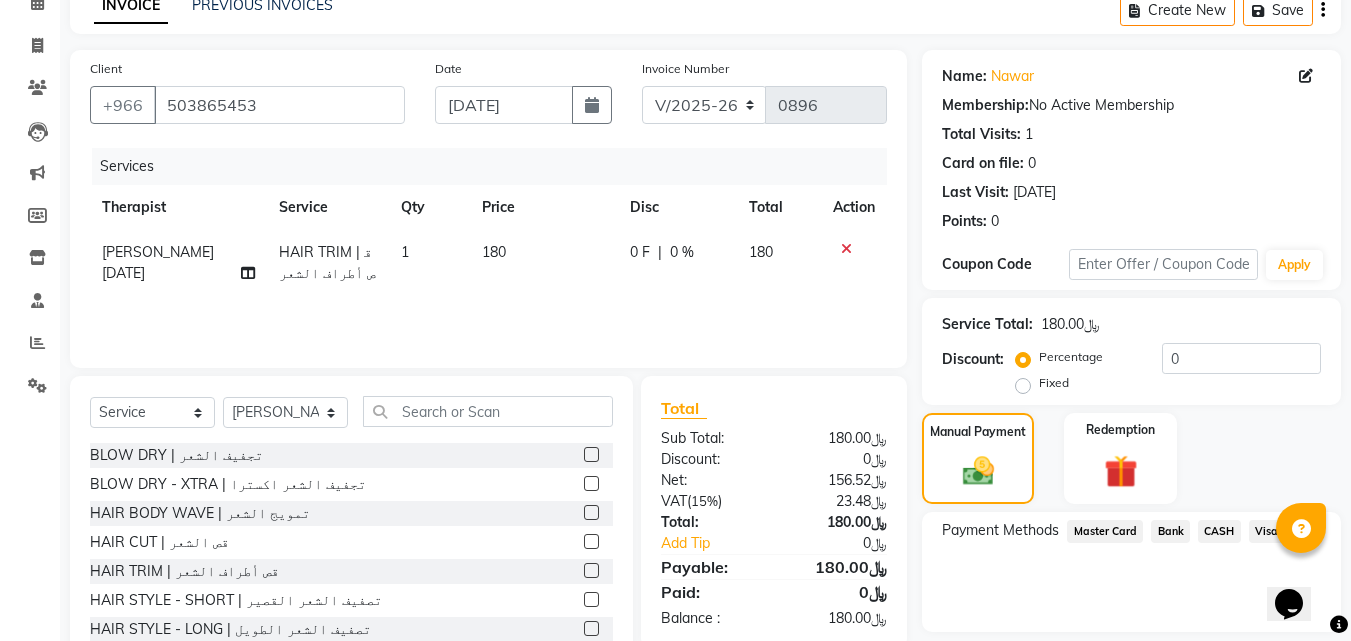 click on "Visa Card" 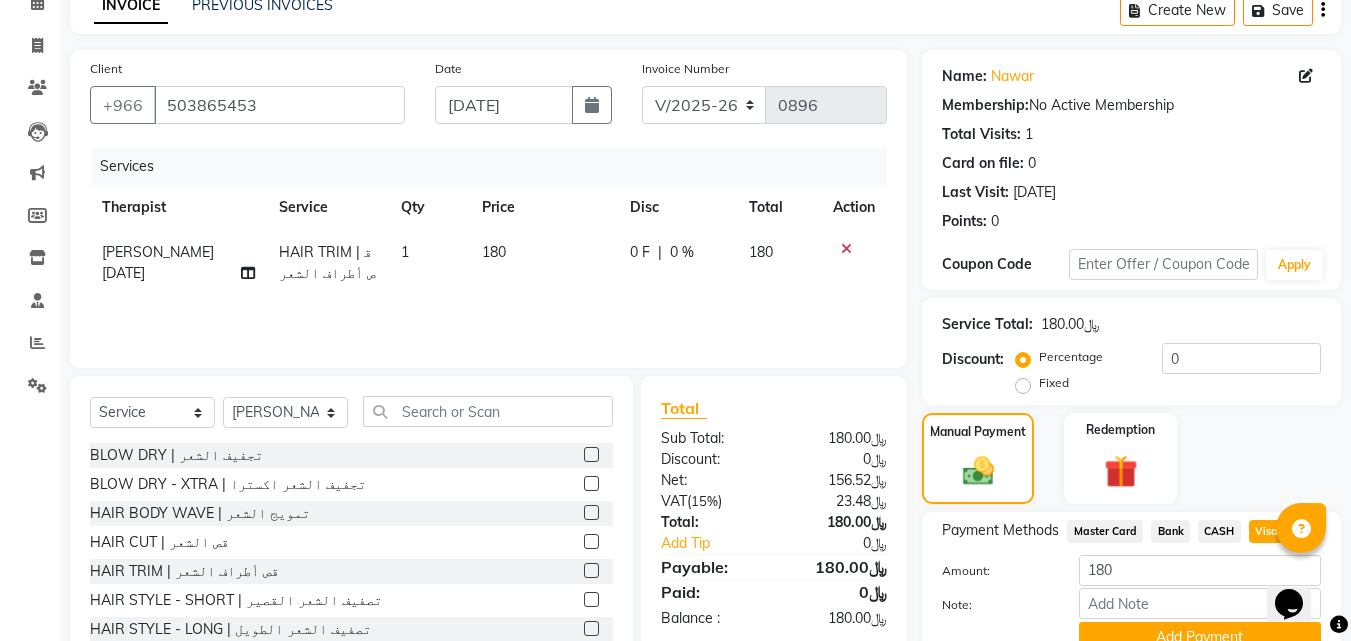 click on "Visa Card" 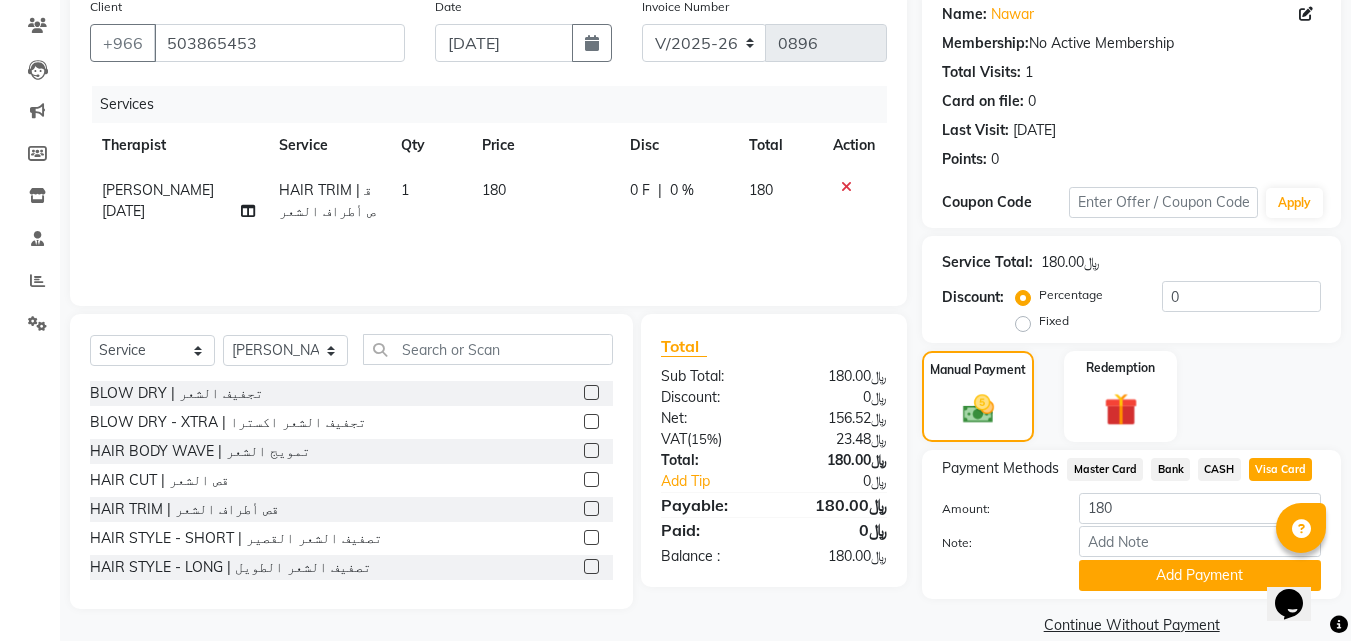 scroll, scrollTop: 191, scrollLeft: 0, axis: vertical 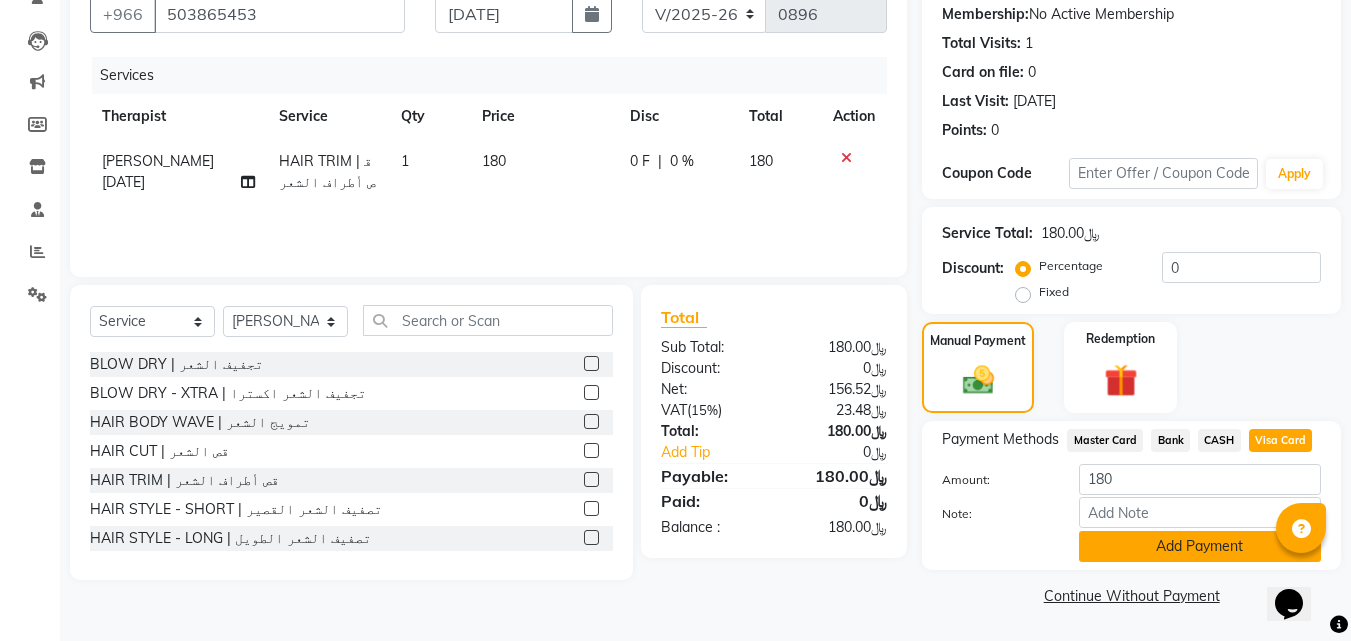 click on "Add Payment" 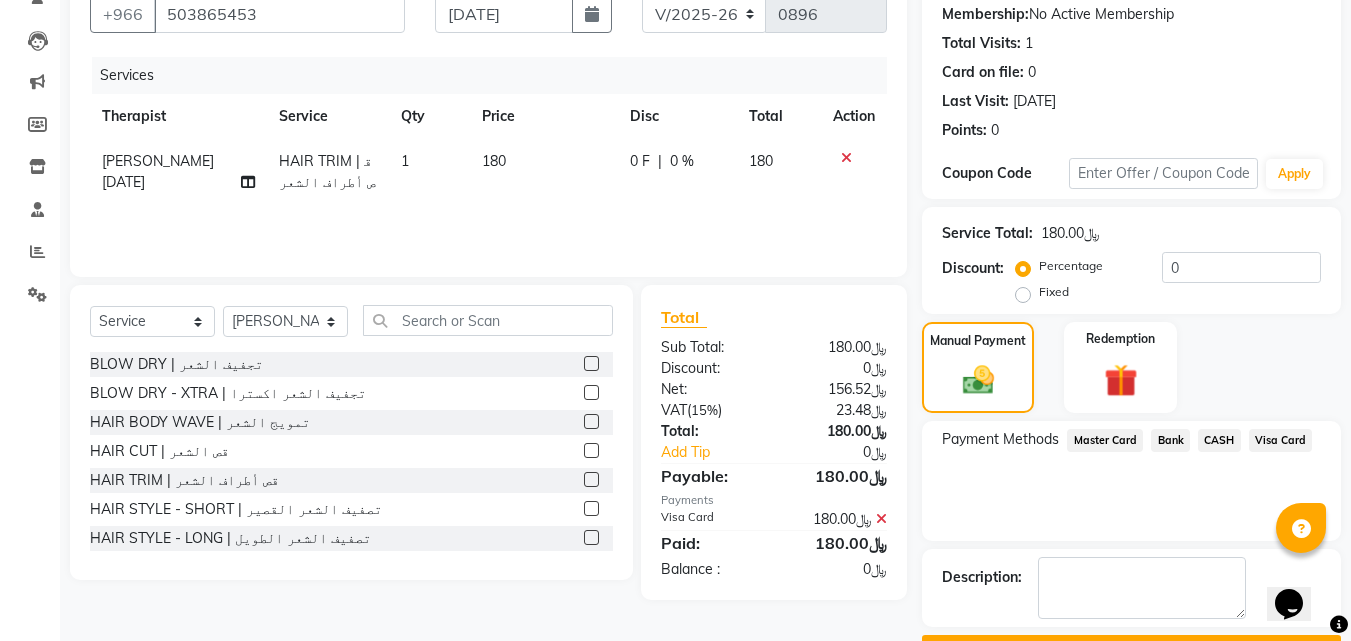 click on "Checkout" 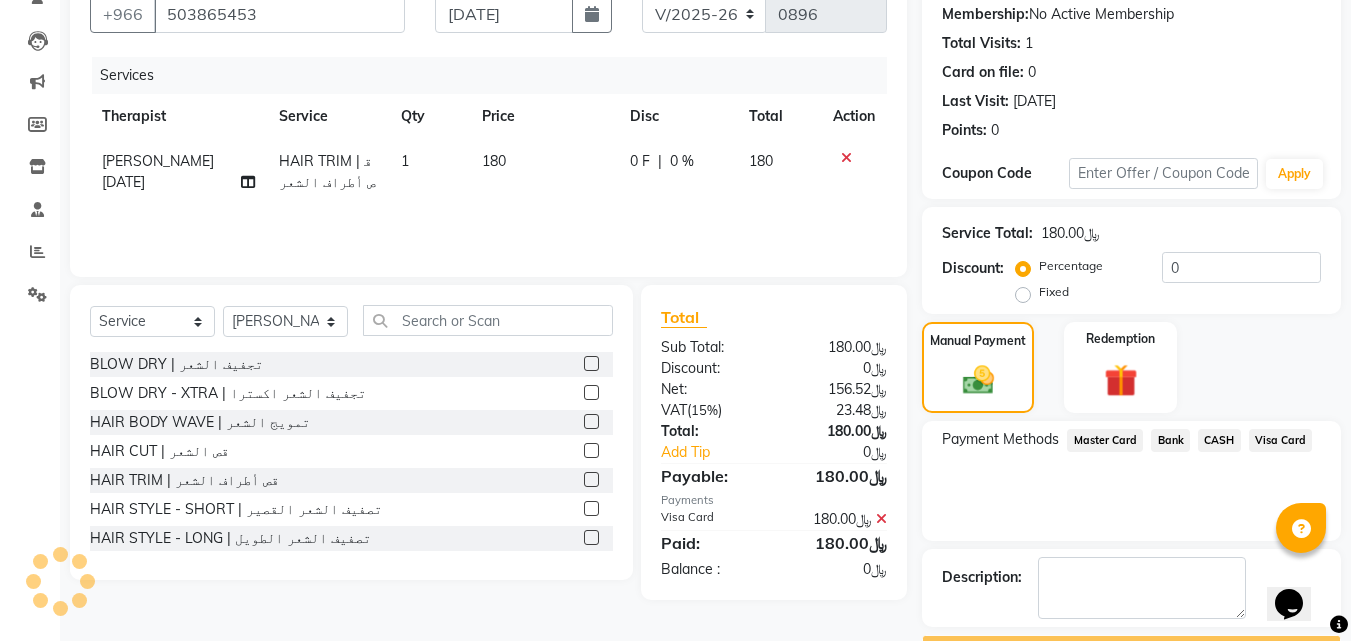 scroll, scrollTop: 246, scrollLeft: 0, axis: vertical 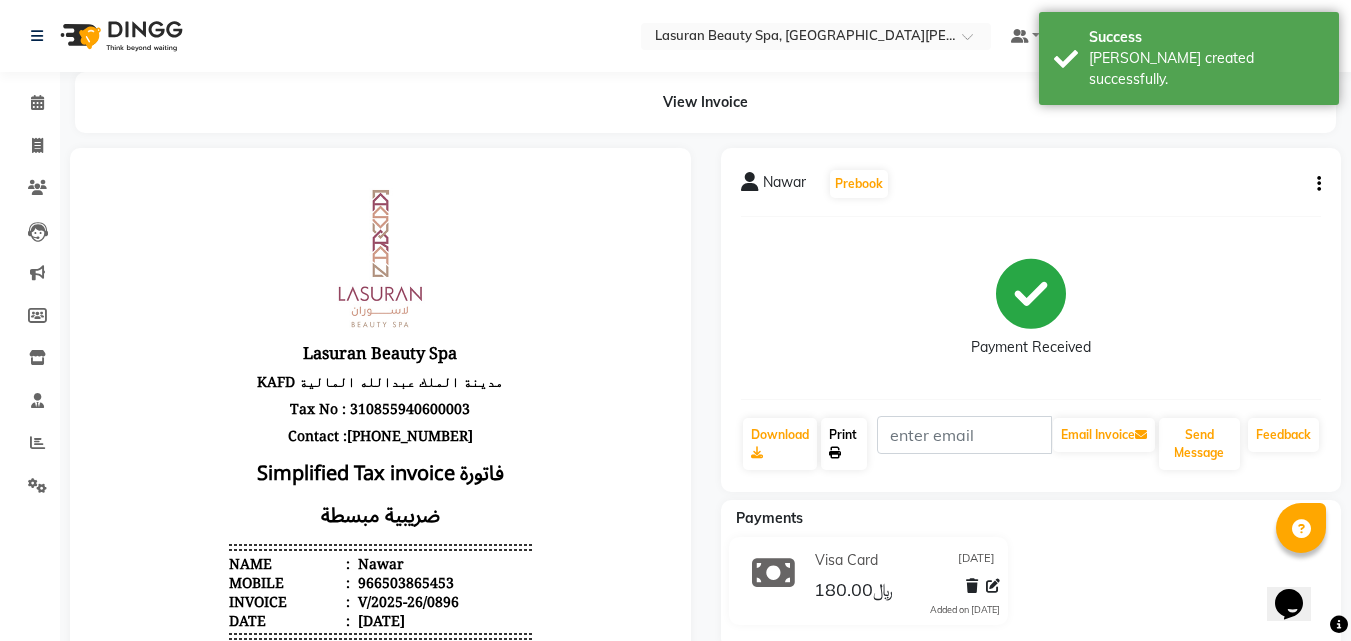 click on "Print" 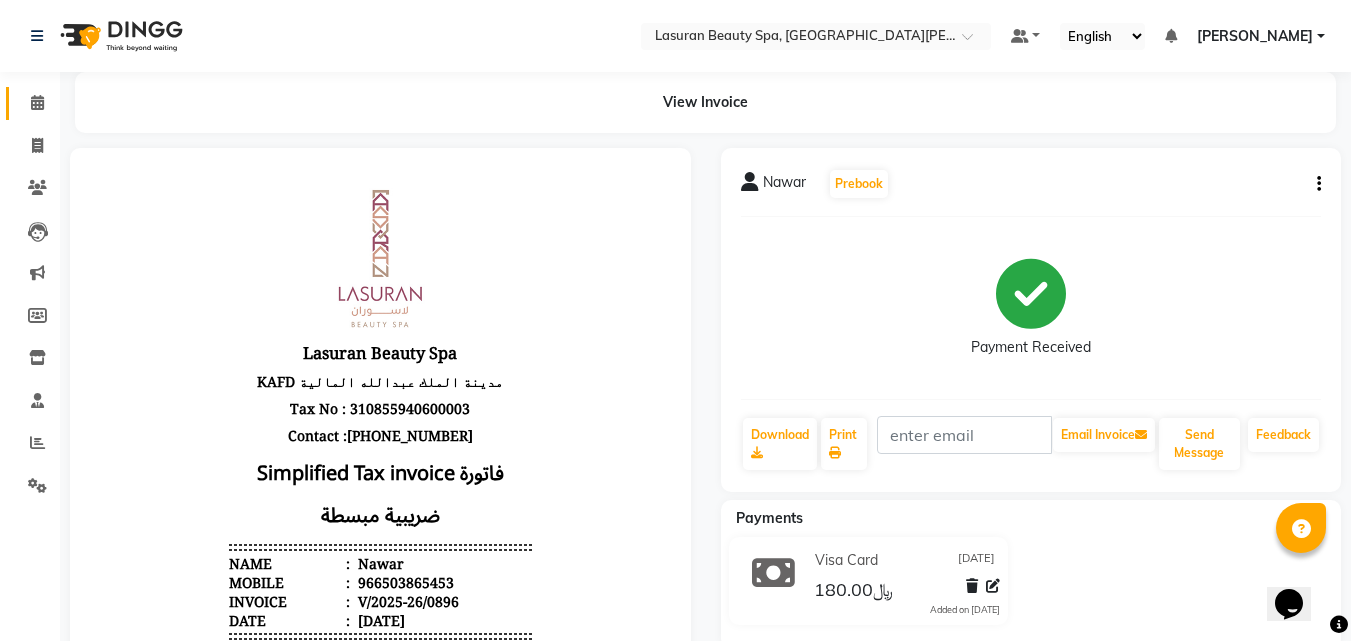 click 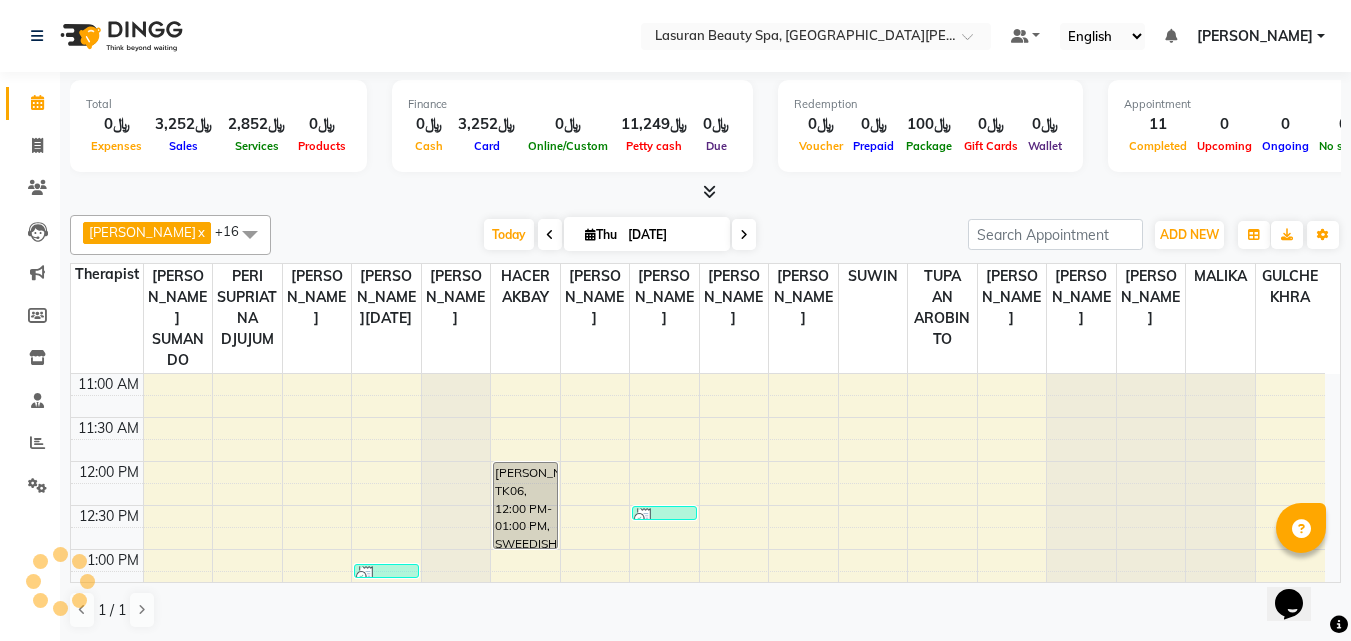 scroll, scrollTop: 0, scrollLeft: 0, axis: both 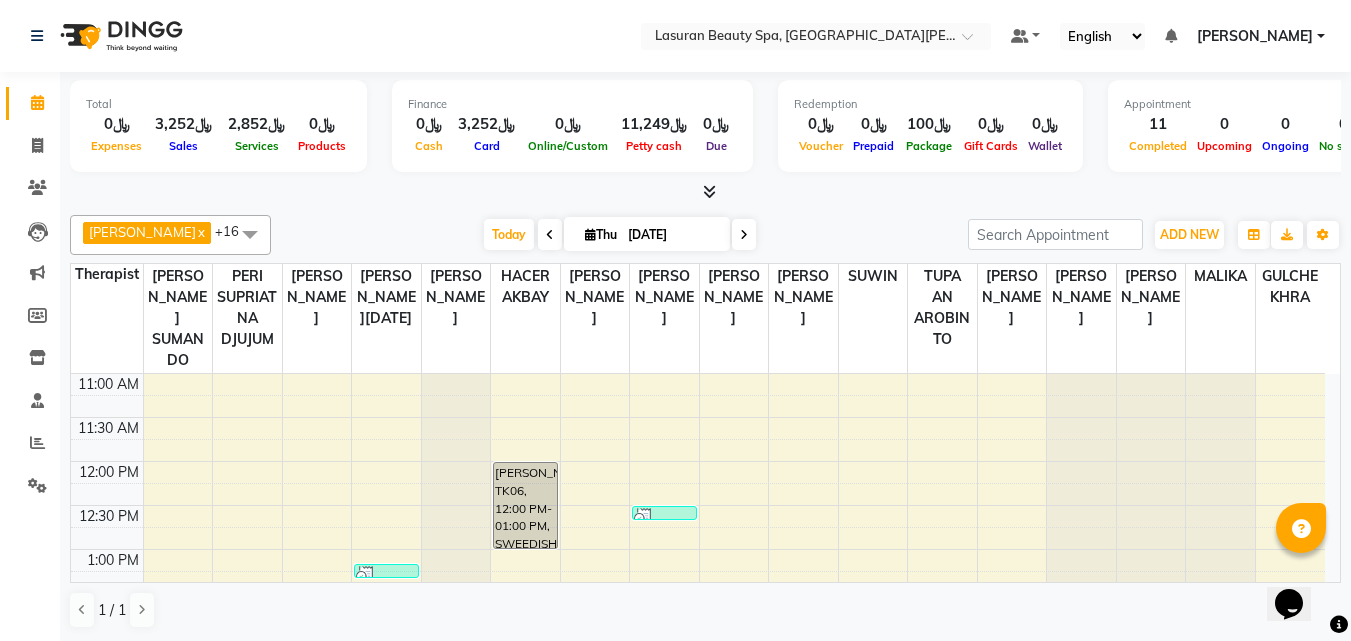 click at bounding box center (709, 191) 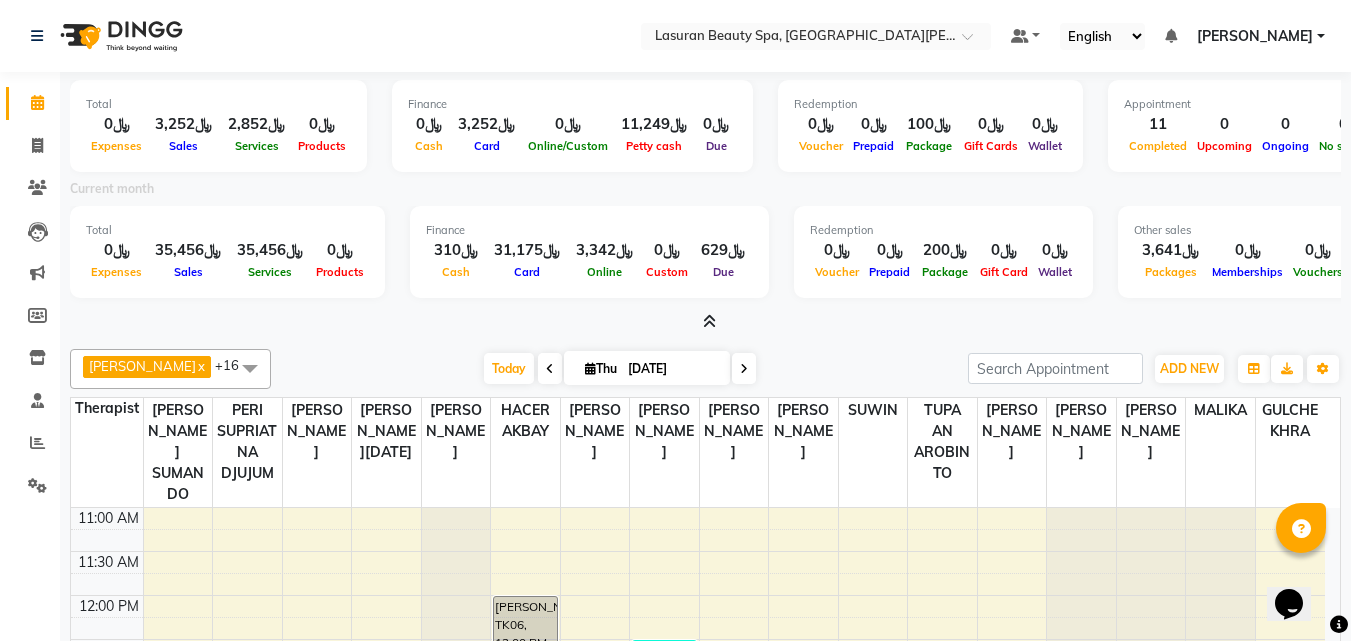 click at bounding box center (709, 321) 